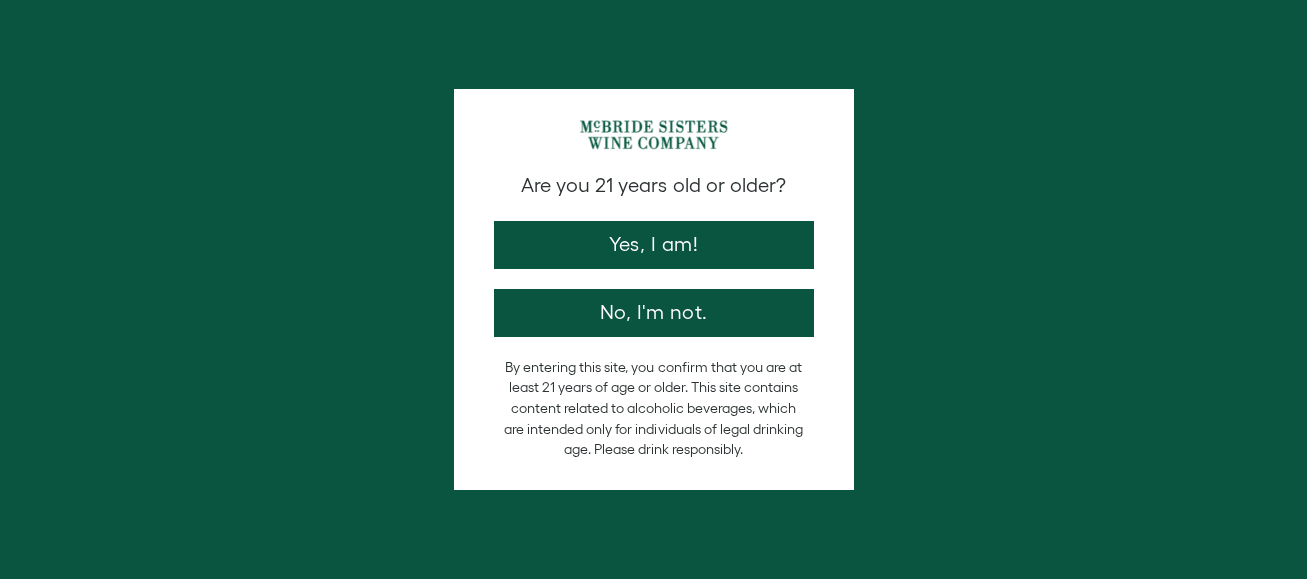 click on "Yes, I am!" at bounding box center (654, 245) 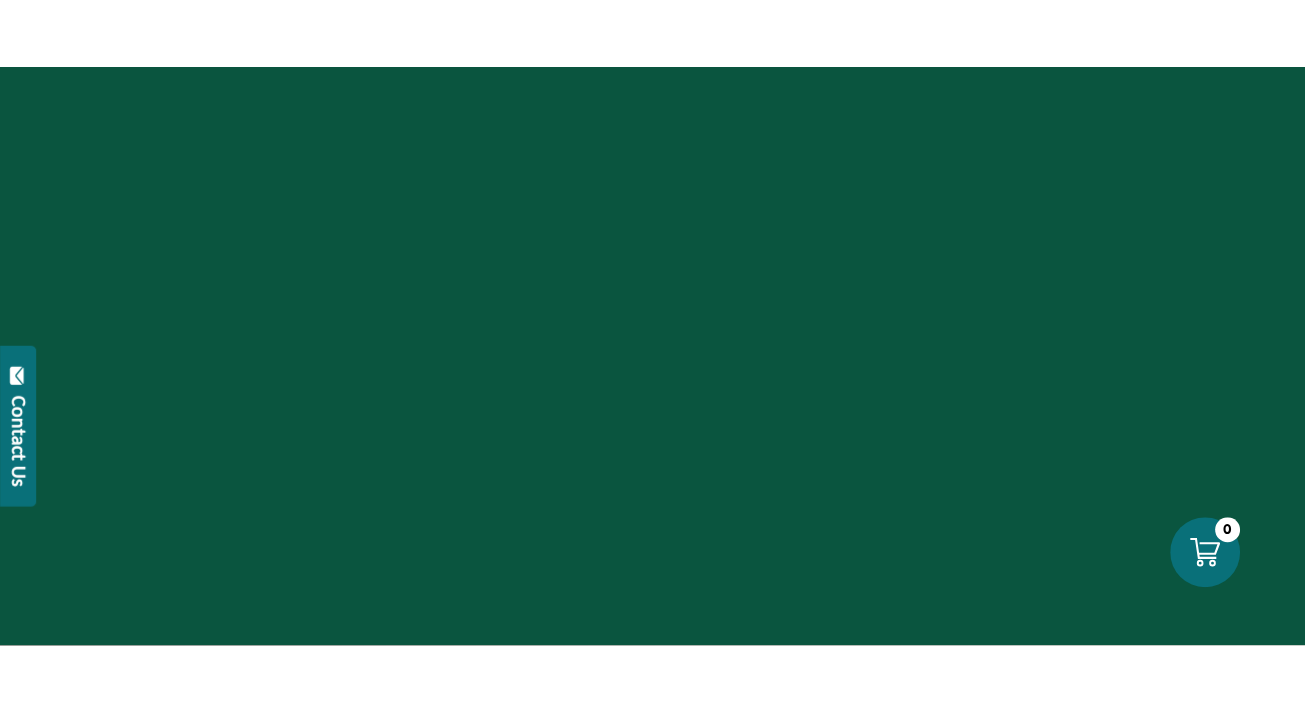 scroll, scrollTop: 0, scrollLeft: 0, axis: both 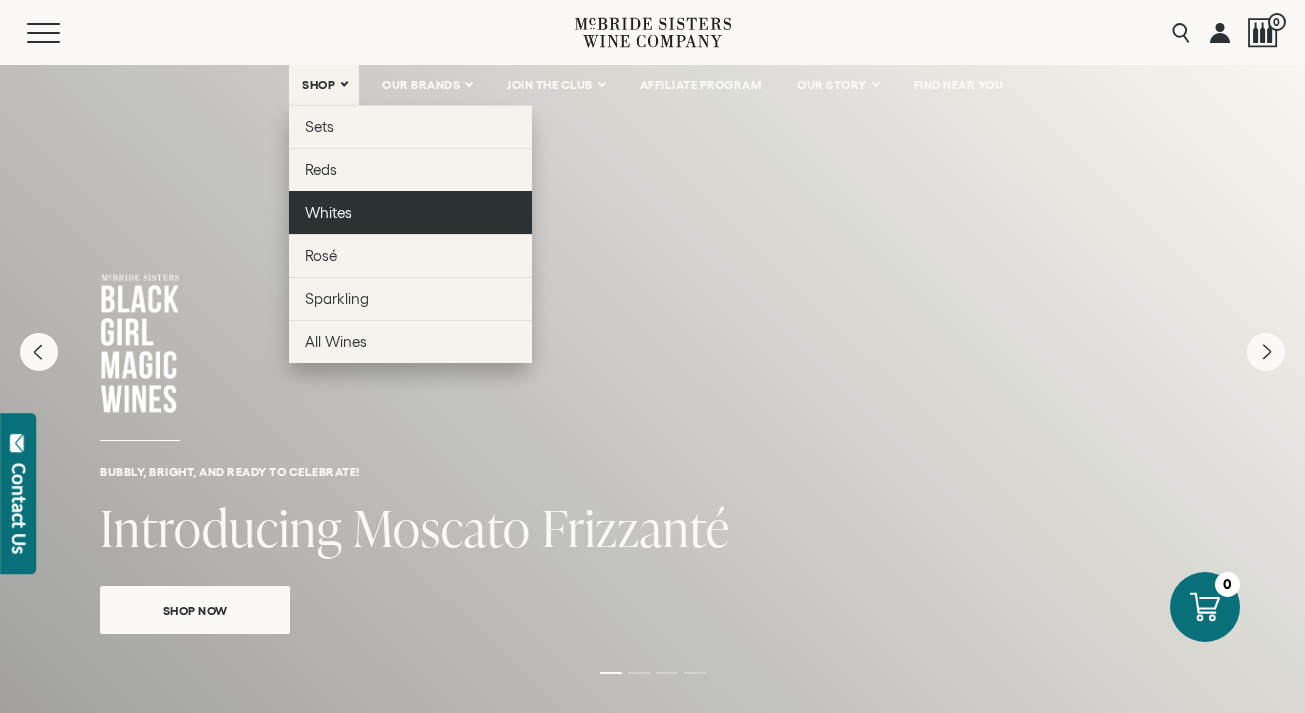 click on "Whites" at bounding box center [328, 212] 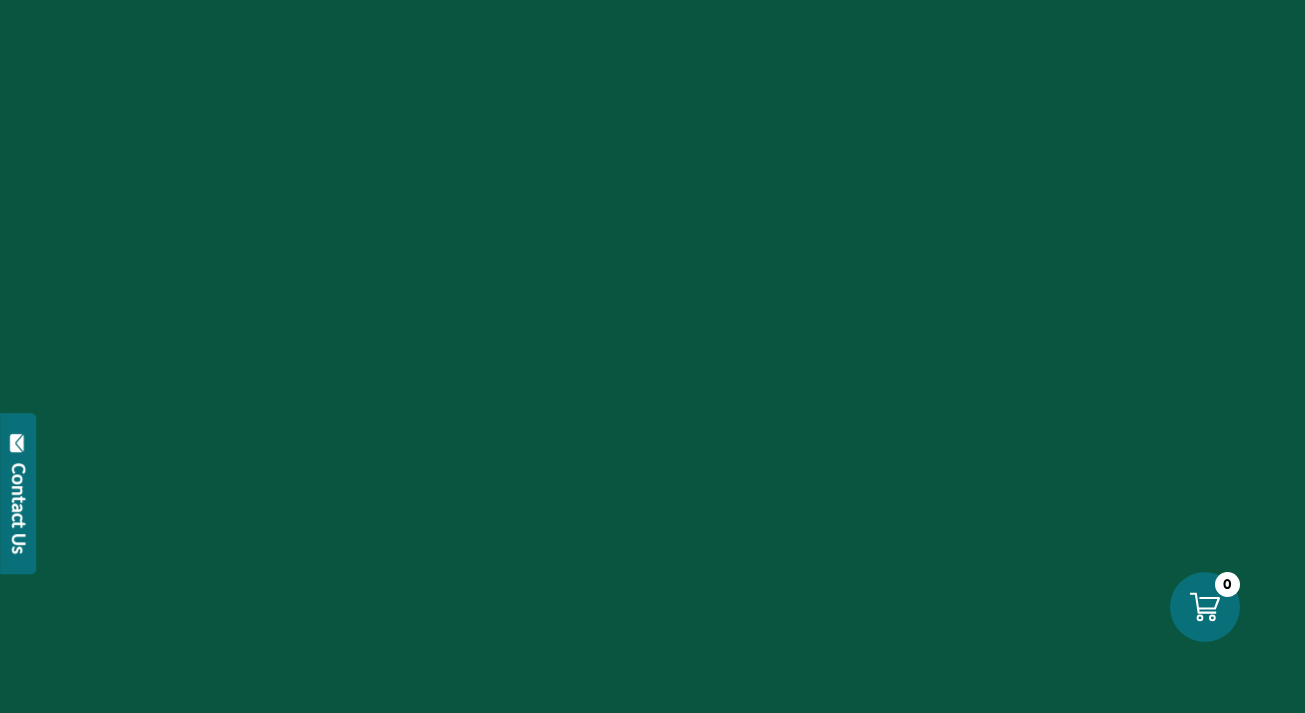 scroll, scrollTop: 0, scrollLeft: 0, axis: both 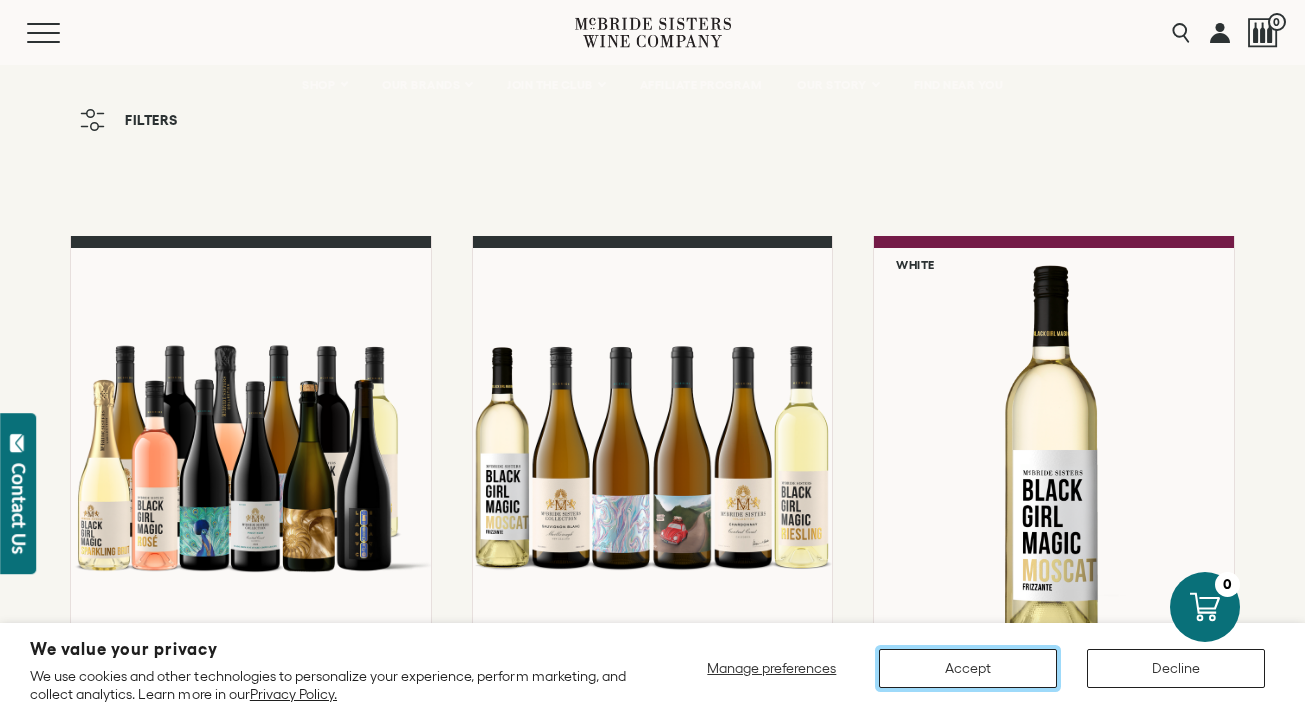 click on "Accept" at bounding box center (968, 668) 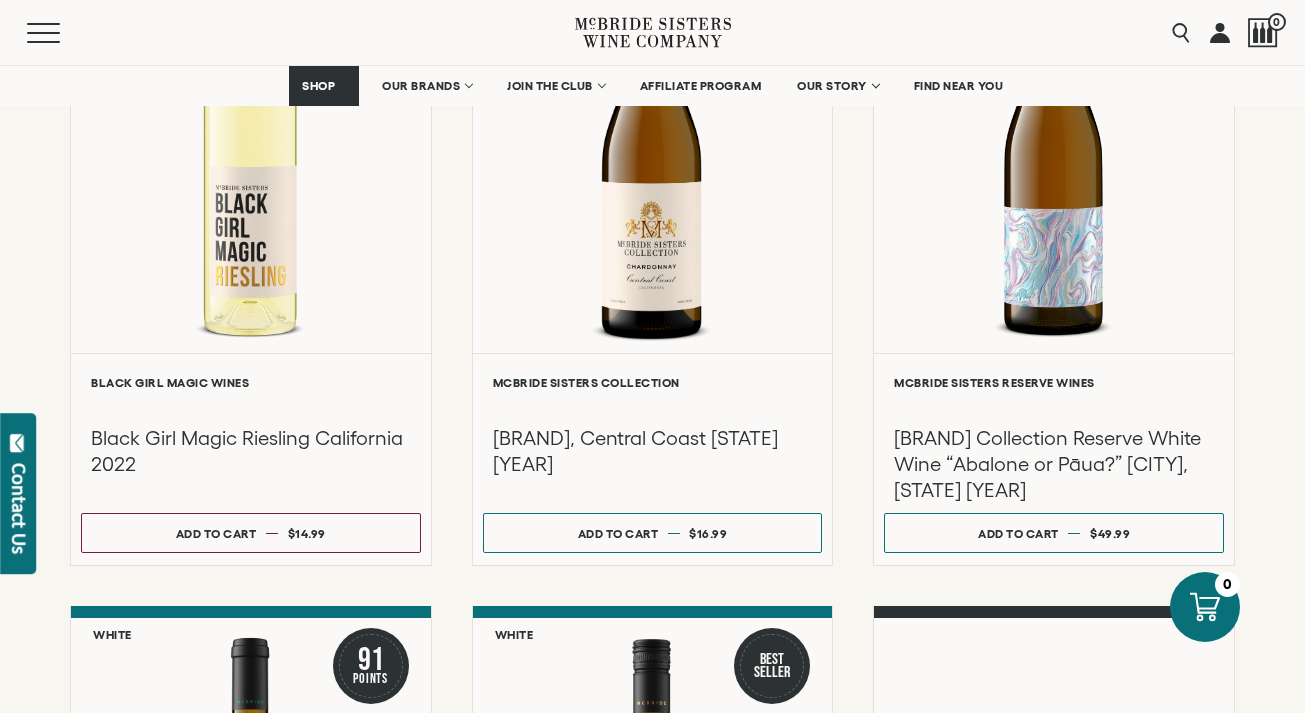 scroll, scrollTop: 1100, scrollLeft: 0, axis: vertical 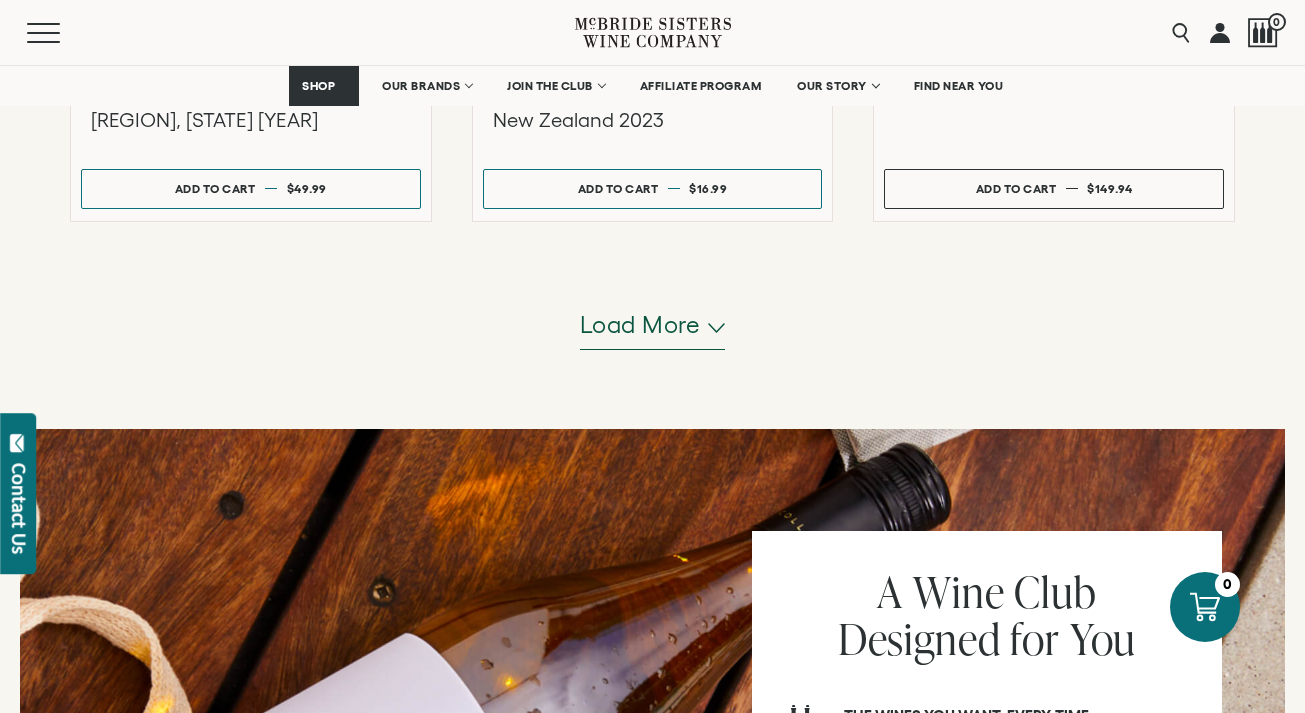 click on "Load more" at bounding box center (640, 325) 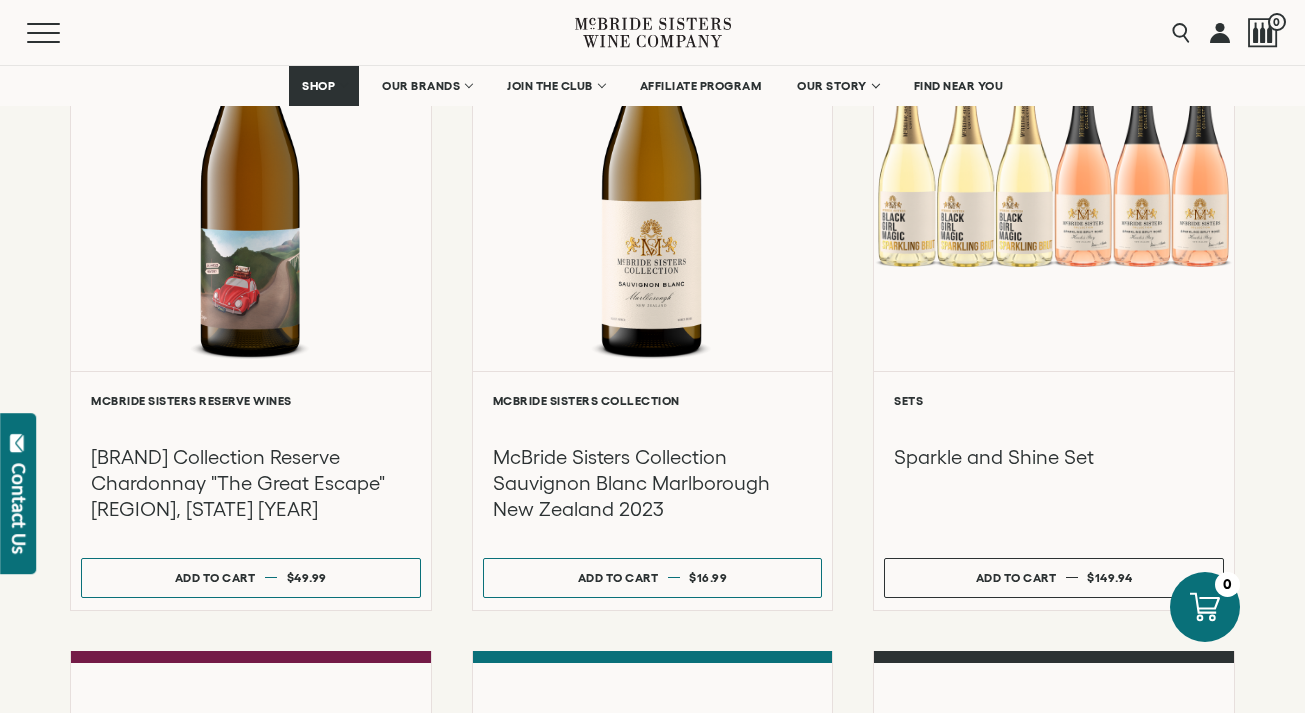 scroll, scrollTop: 1737, scrollLeft: 0, axis: vertical 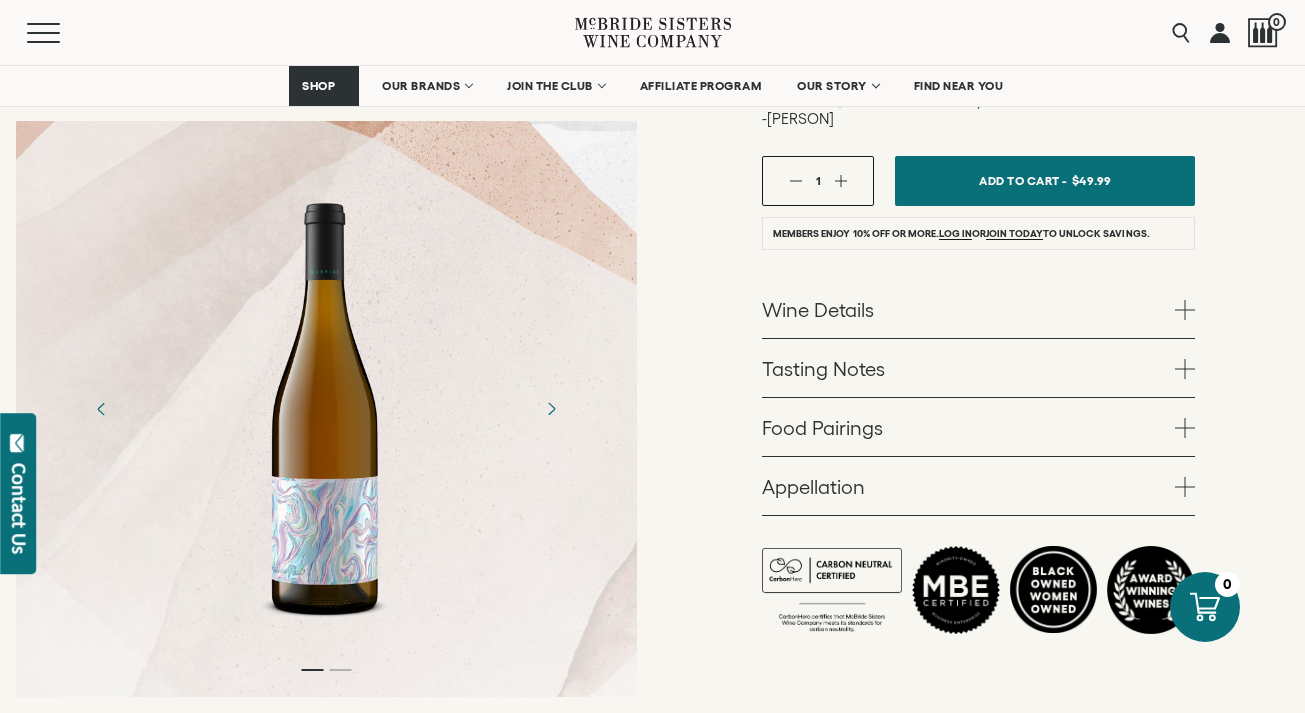 click on "Wine Details" at bounding box center (978, 309) 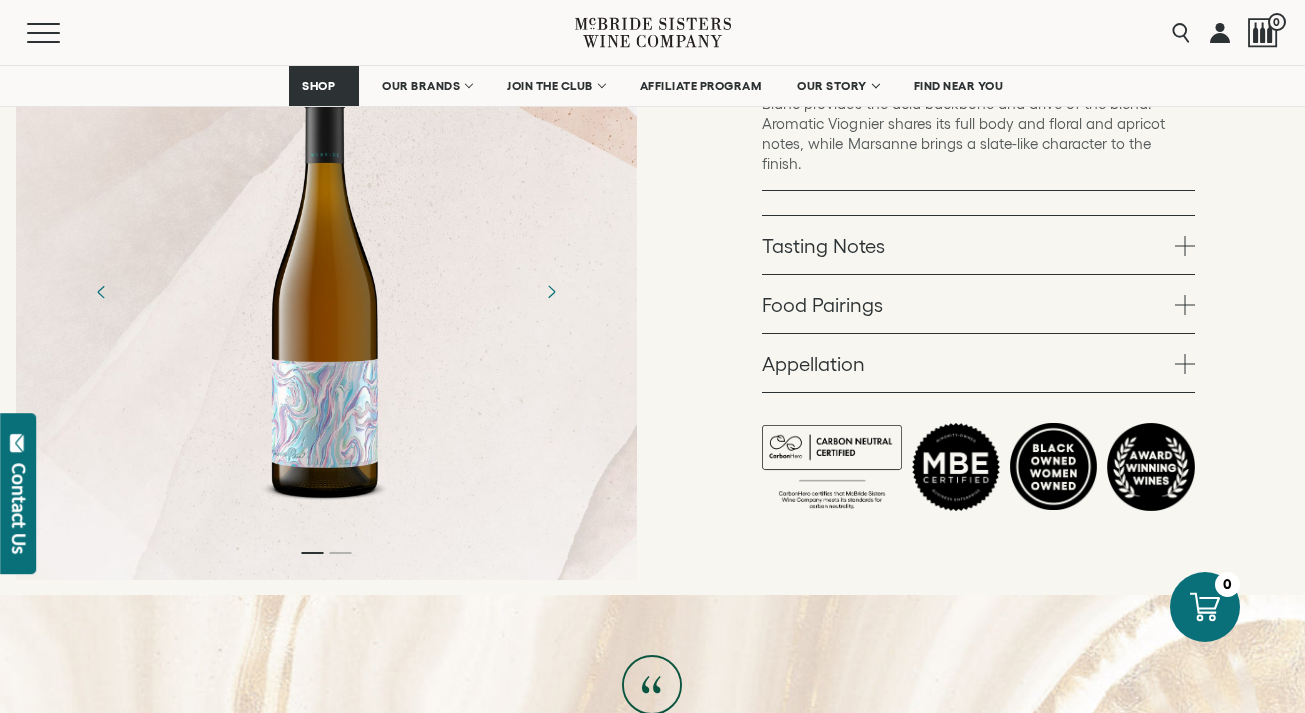 scroll, scrollTop: 1011, scrollLeft: 0, axis: vertical 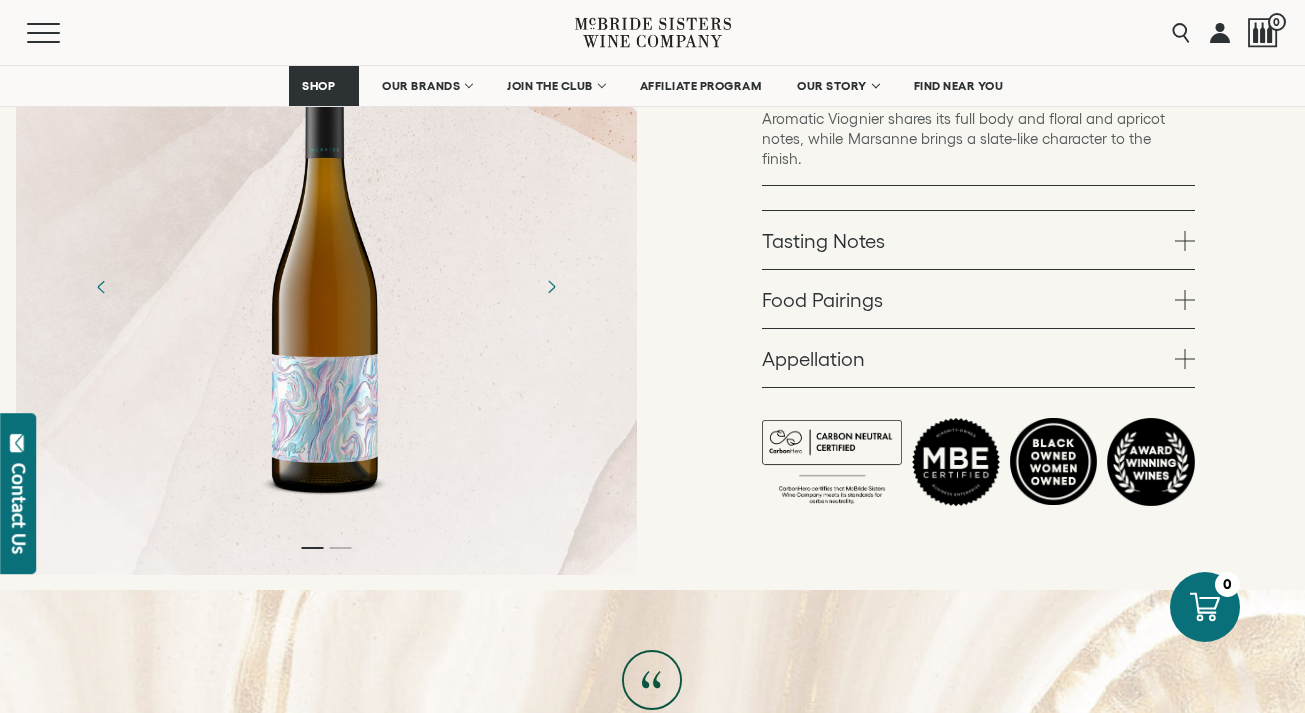 click on "Tasting Notes" at bounding box center [978, 240] 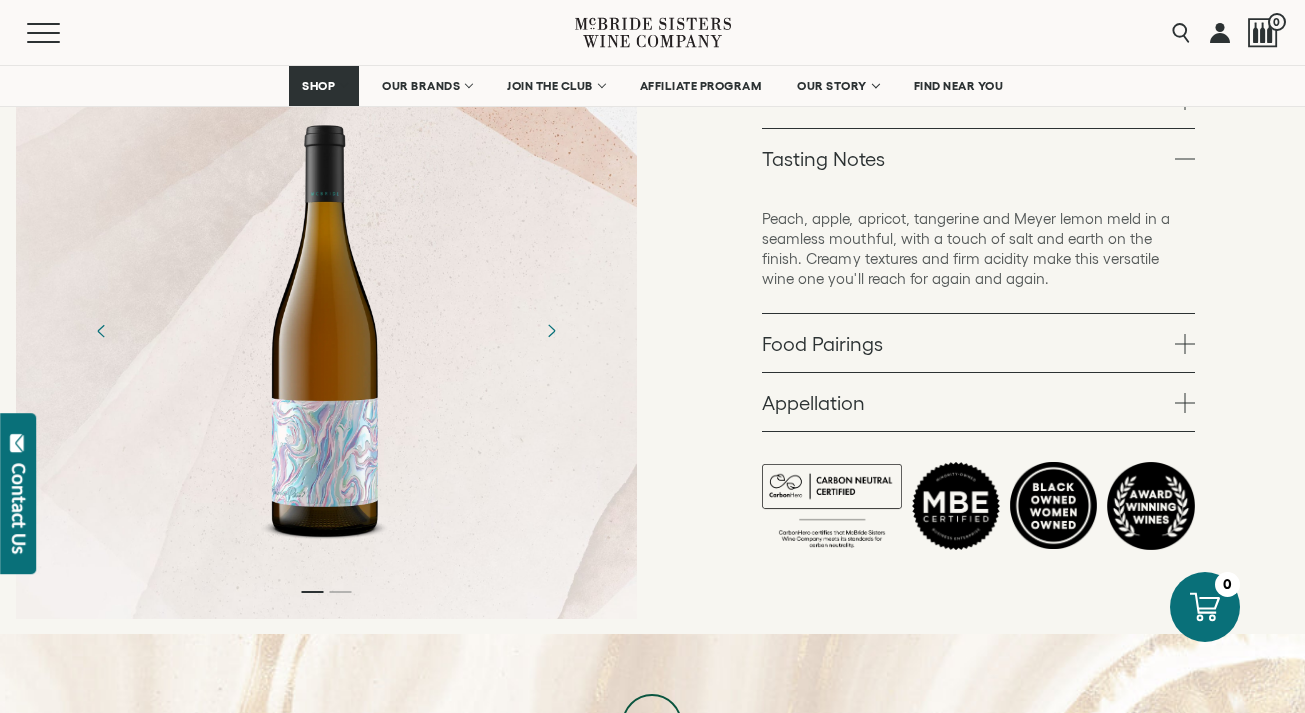 scroll, scrollTop: 809, scrollLeft: 0, axis: vertical 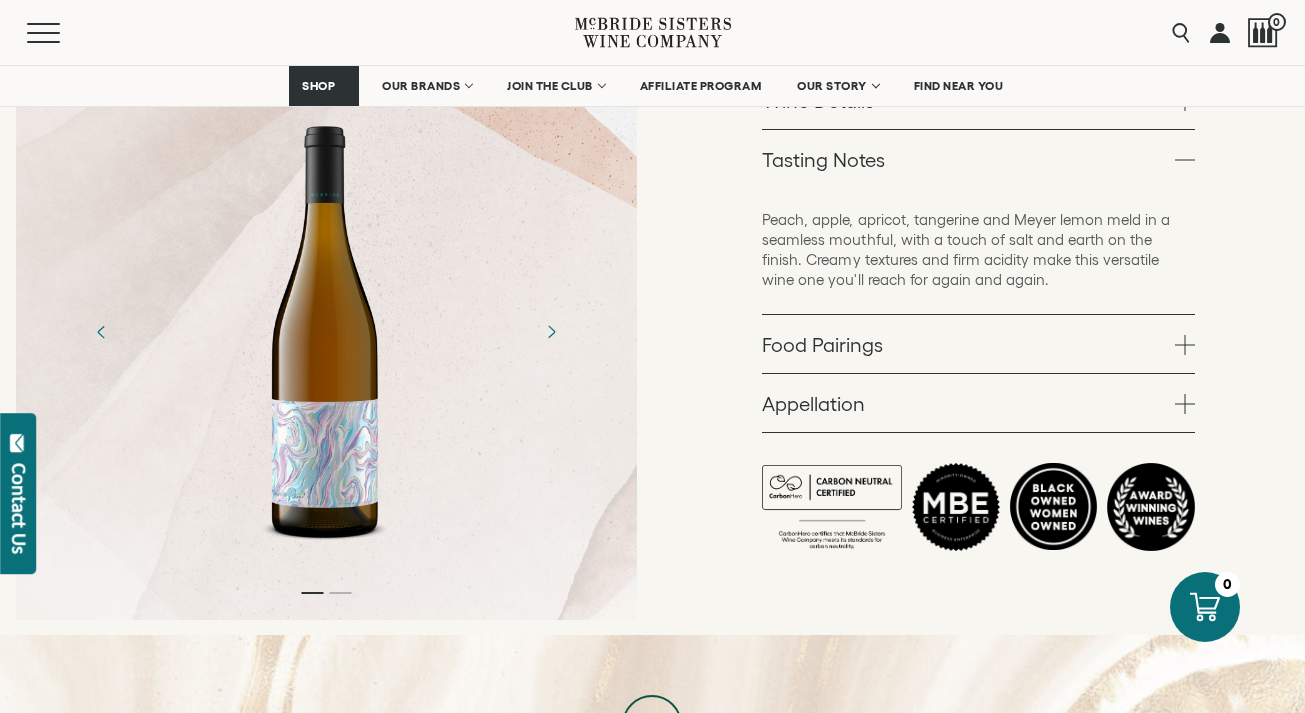click on "Food Pairings" at bounding box center [978, 344] 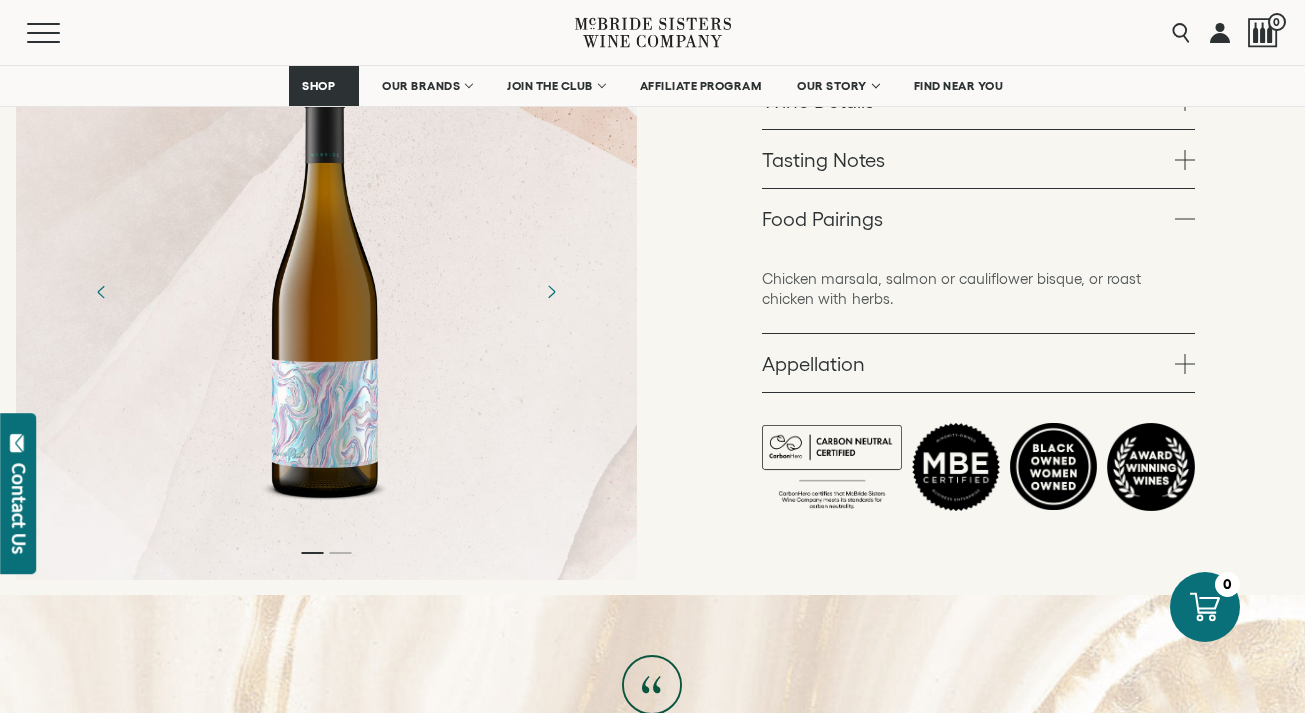 click on "Appellation" at bounding box center (978, 363) 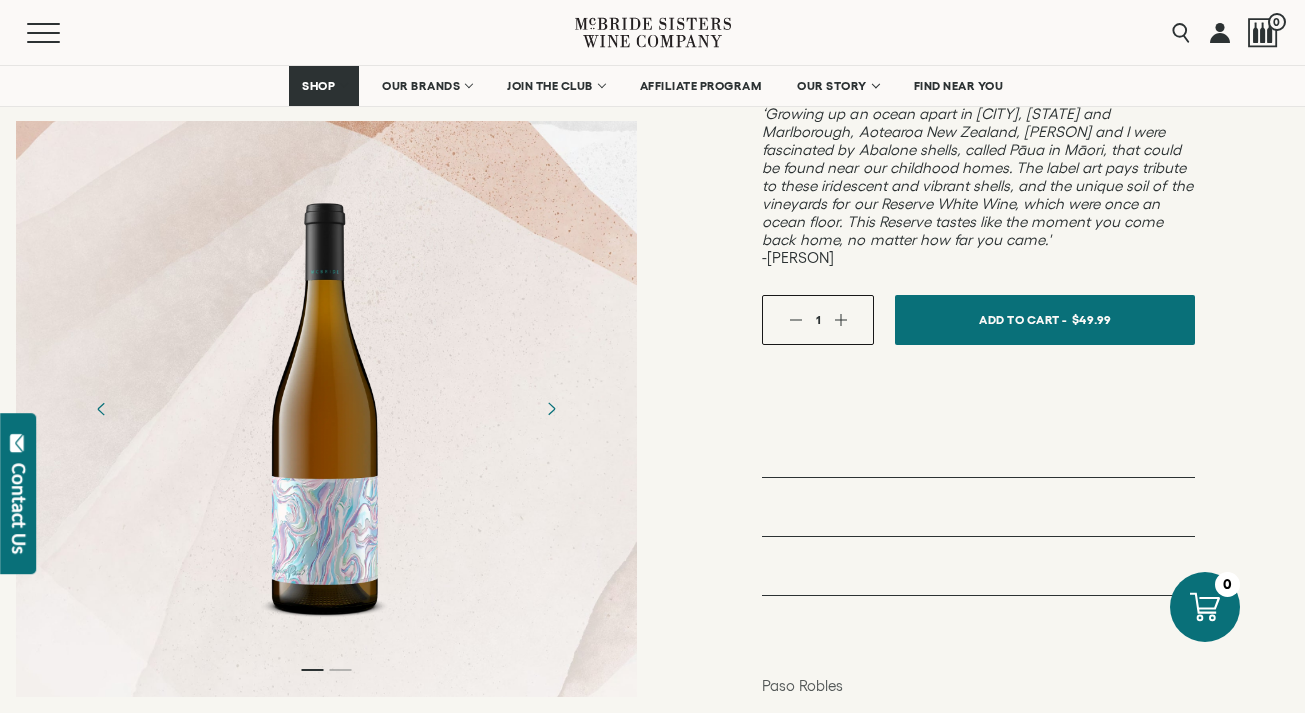 scroll, scrollTop: 469, scrollLeft: 0, axis: vertical 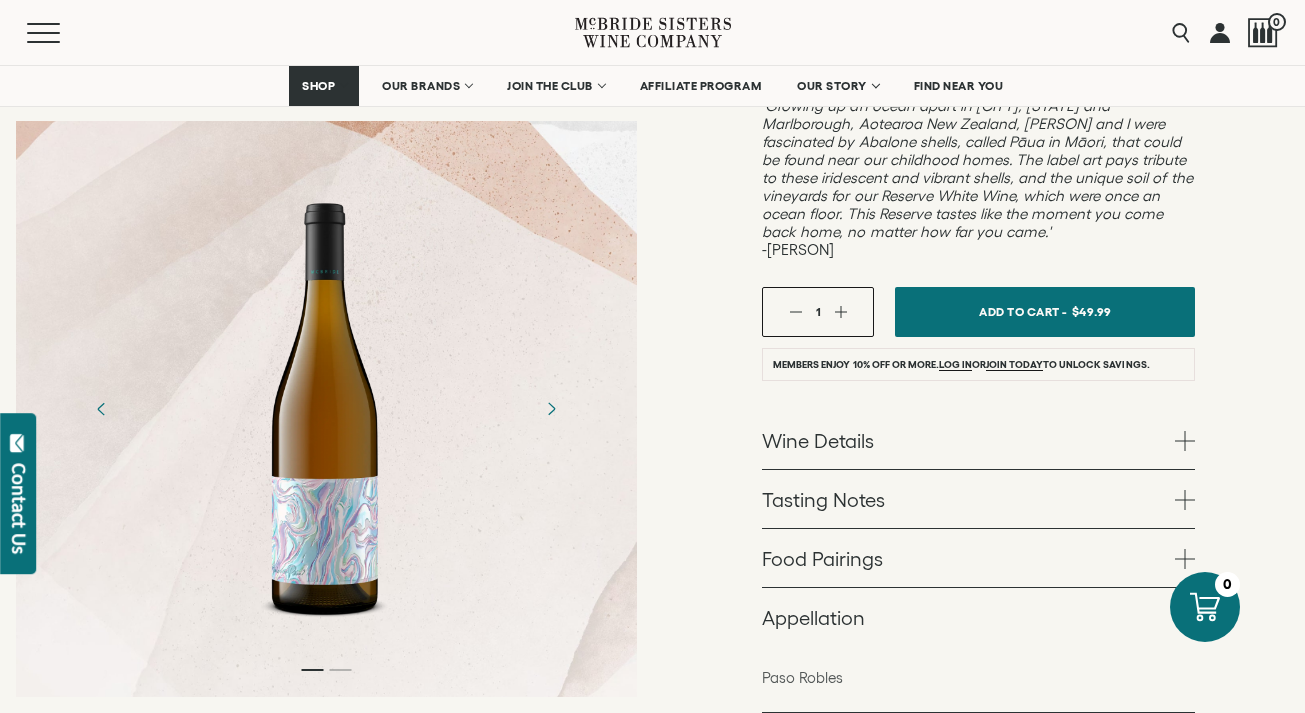 click at bounding box center [840, 311] 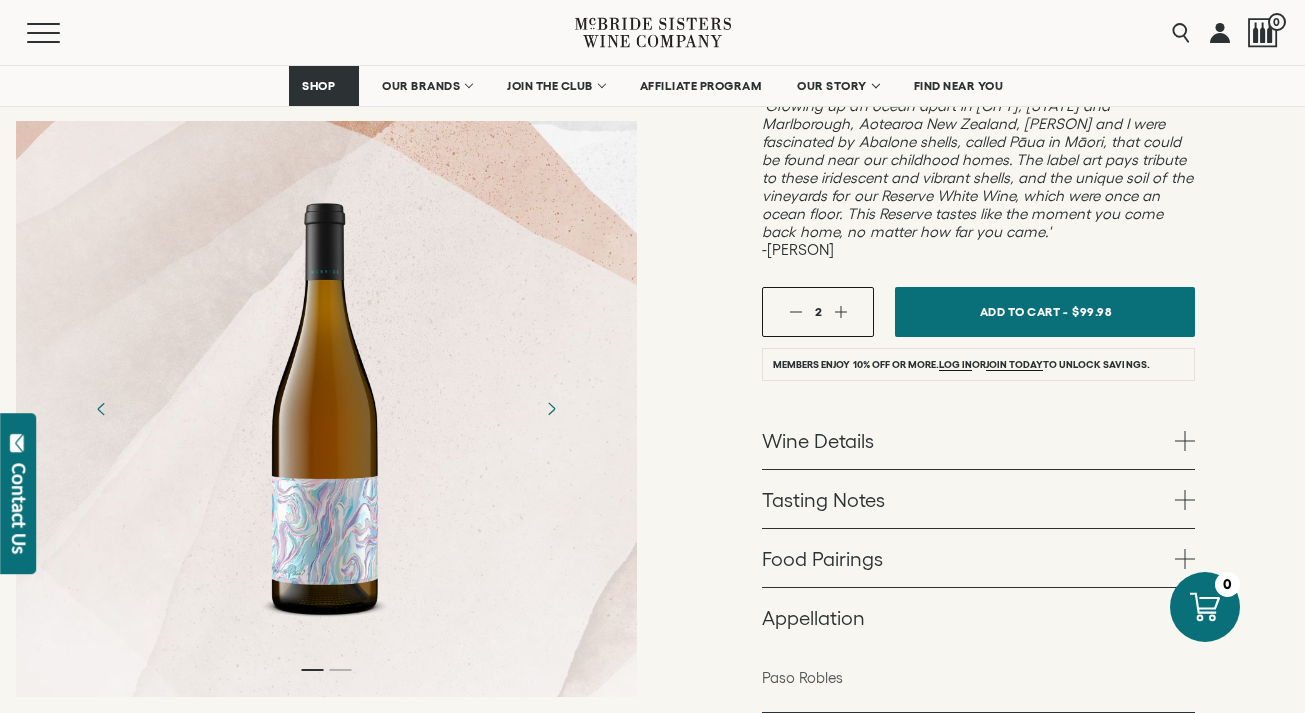 click at bounding box center [840, 311] 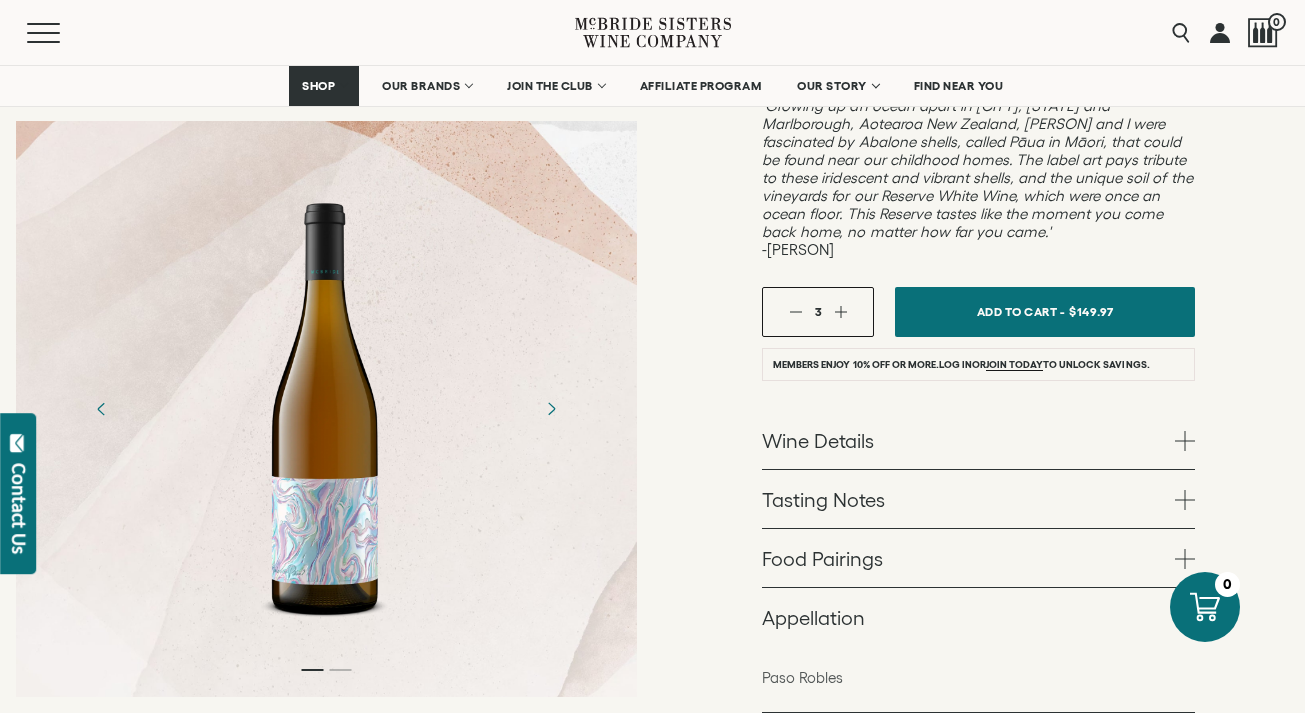 click on "Log in" at bounding box center [955, 365] 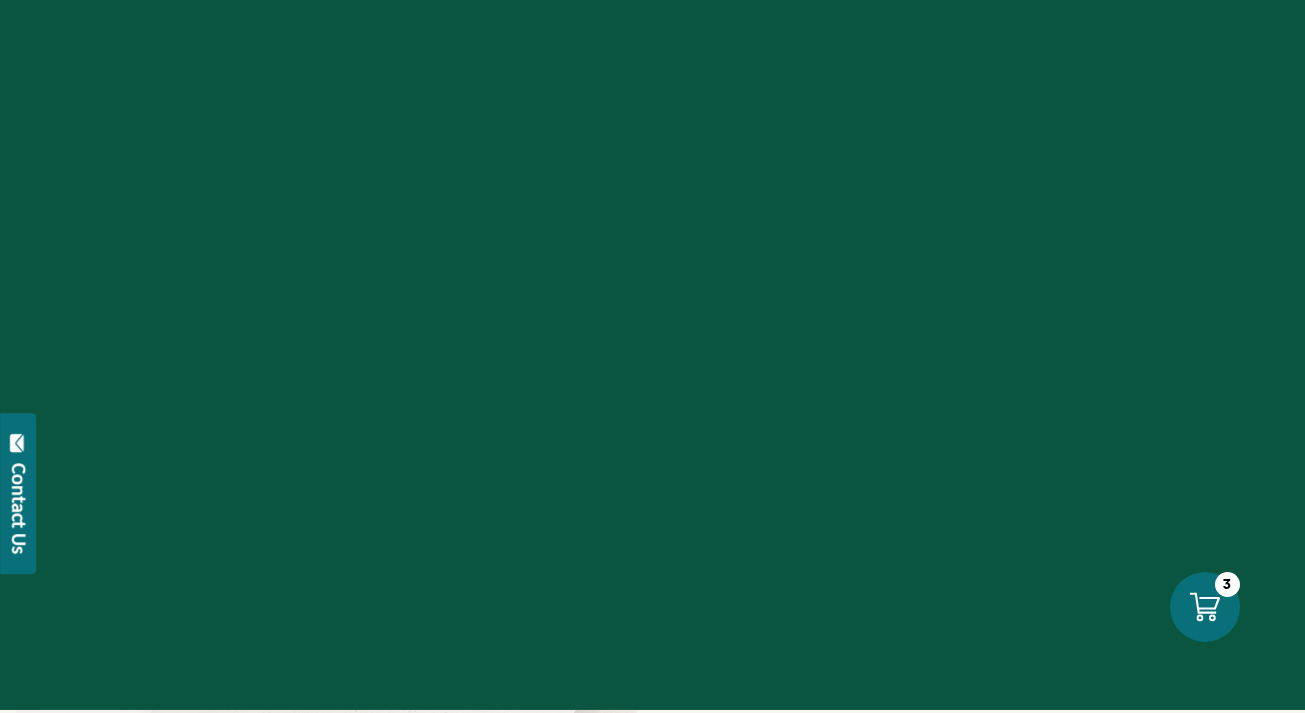 scroll, scrollTop: 0, scrollLeft: 0, axis: both 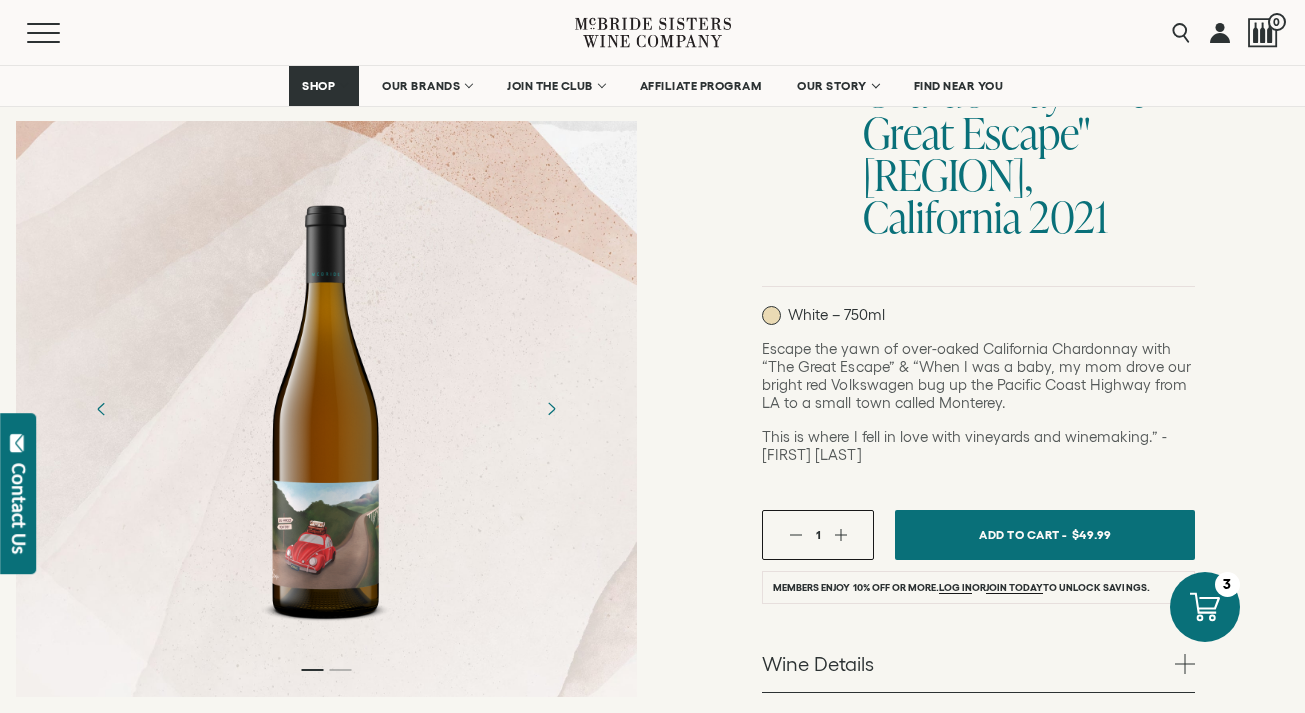 click at bounding box center (840, 534) 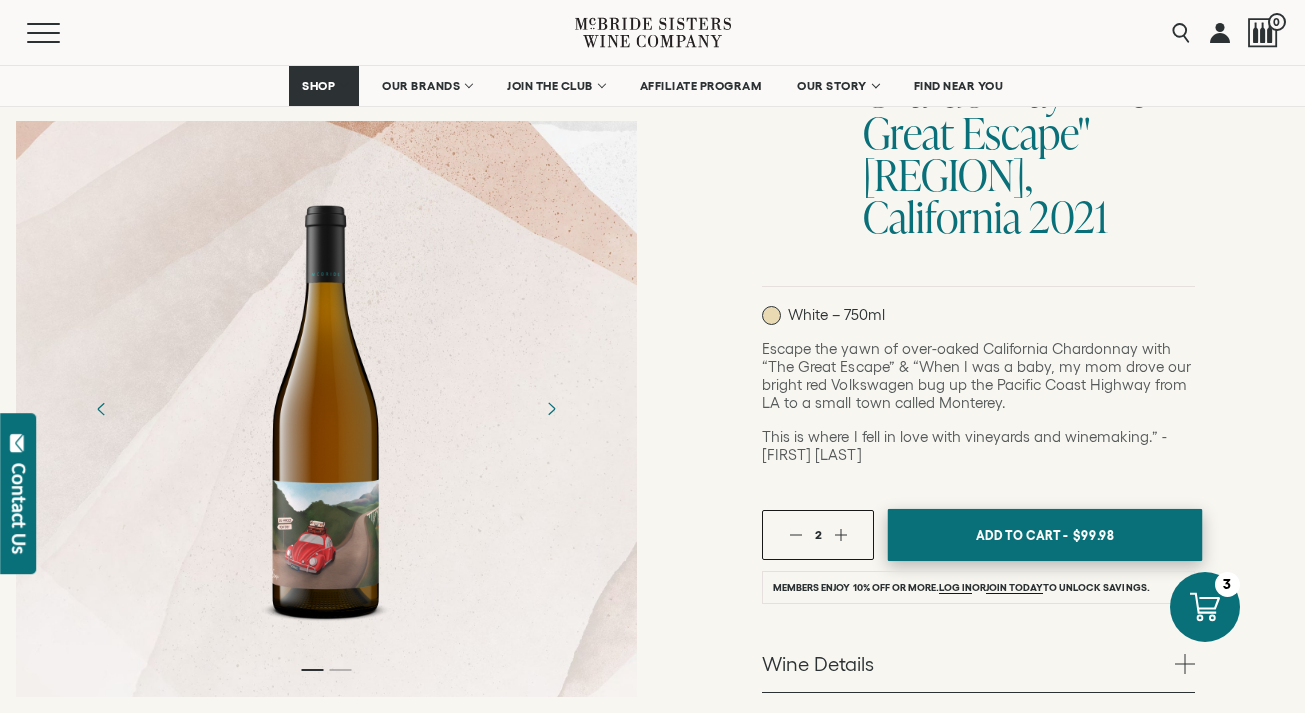 click on "Add To Cart -" at bounding box center [1022, 535] 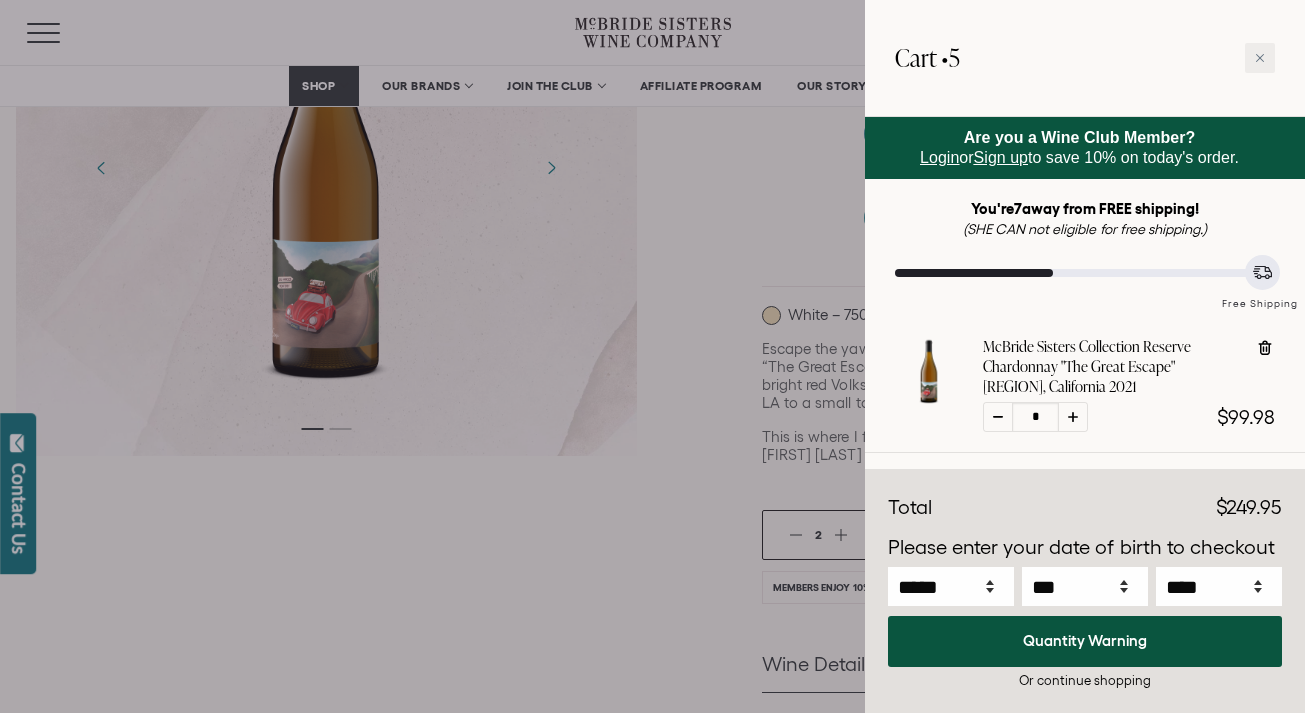 select on "****" 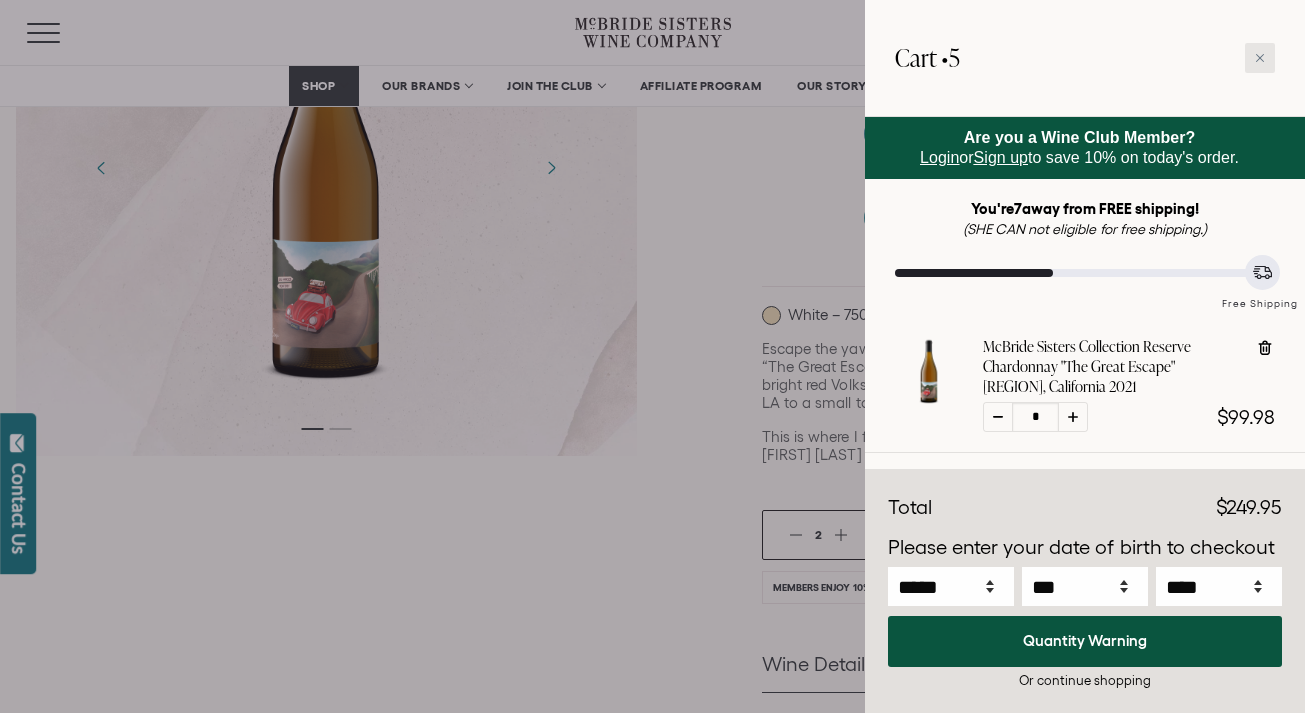 click 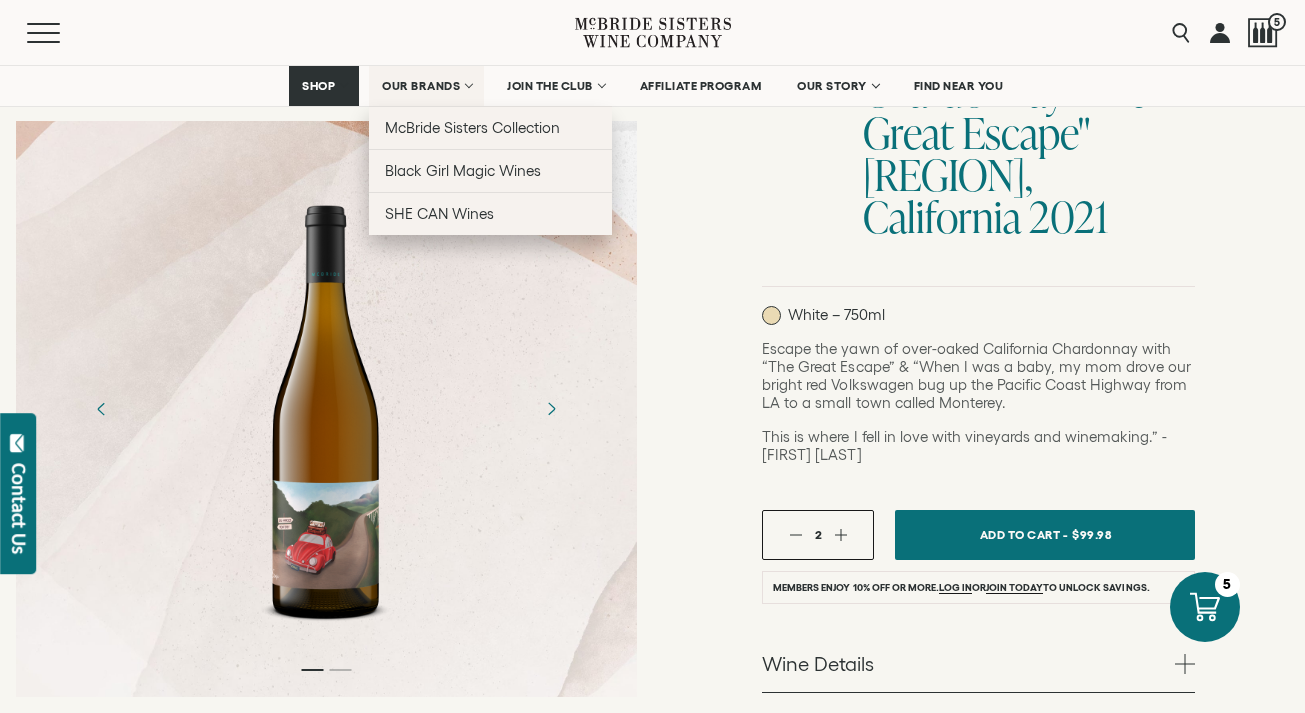 click on "OUR BRANDS" at bounding box center (421, 86) 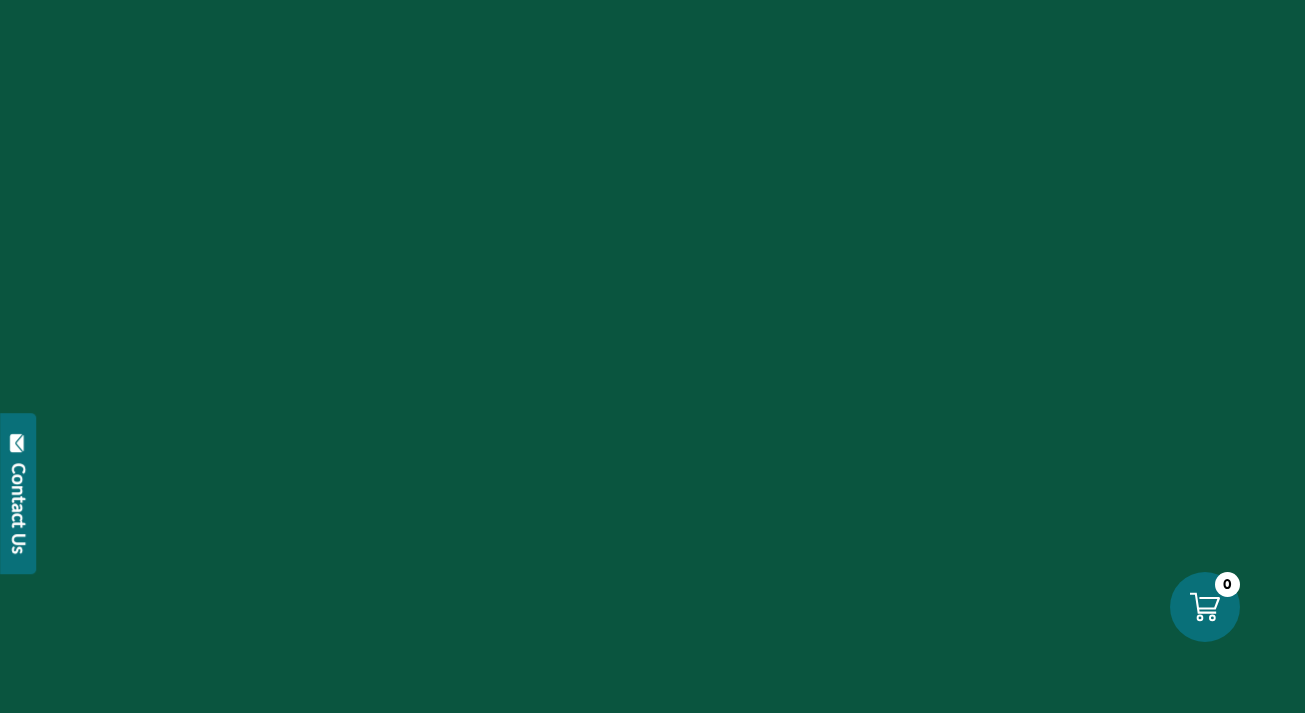 scroll, scrollTop: 0, scrollLeft: 0, axis: both 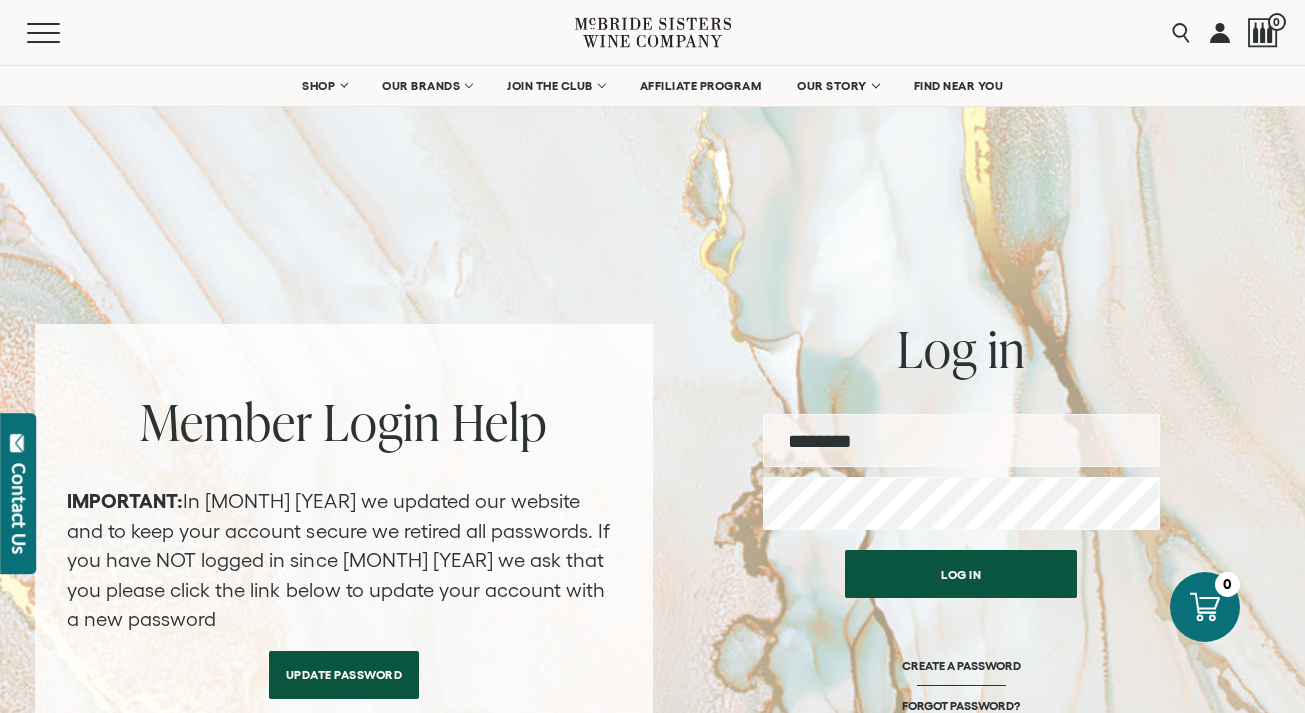 click at bounding box center (961, 440) 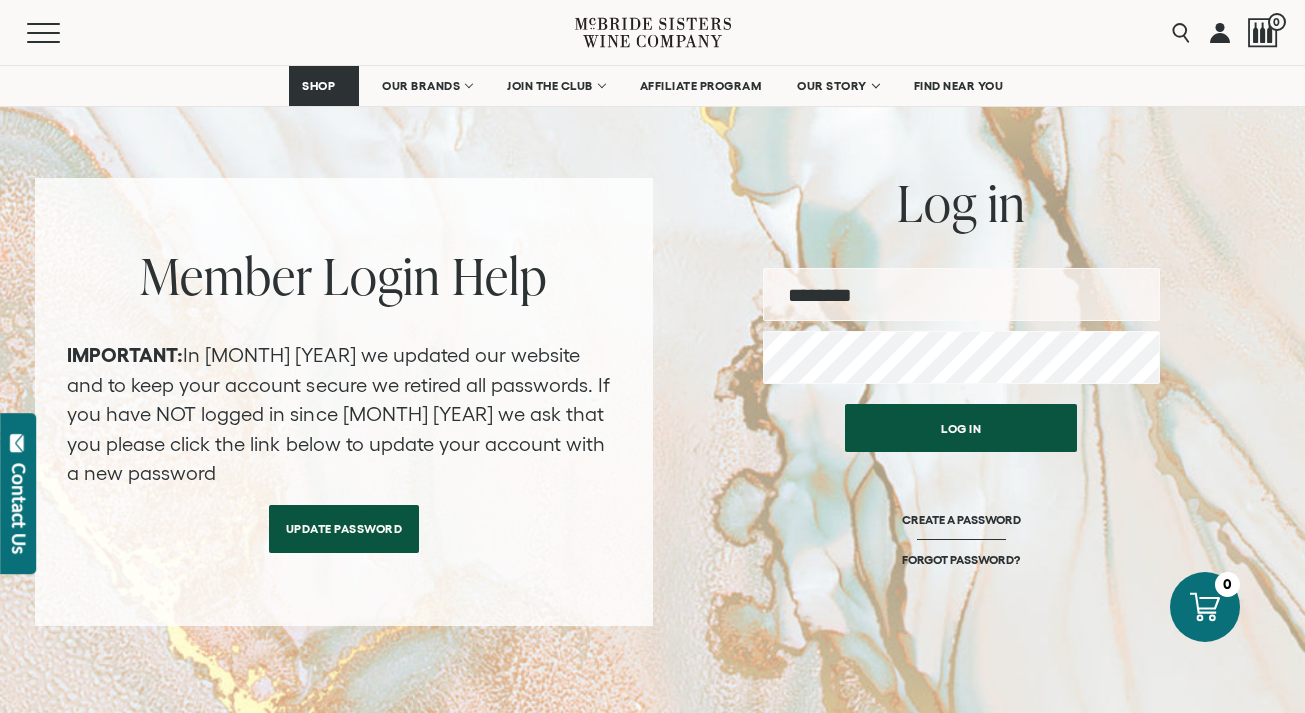 scroll, scrollTop: 178, scrollLeft: 0, axis: vertical 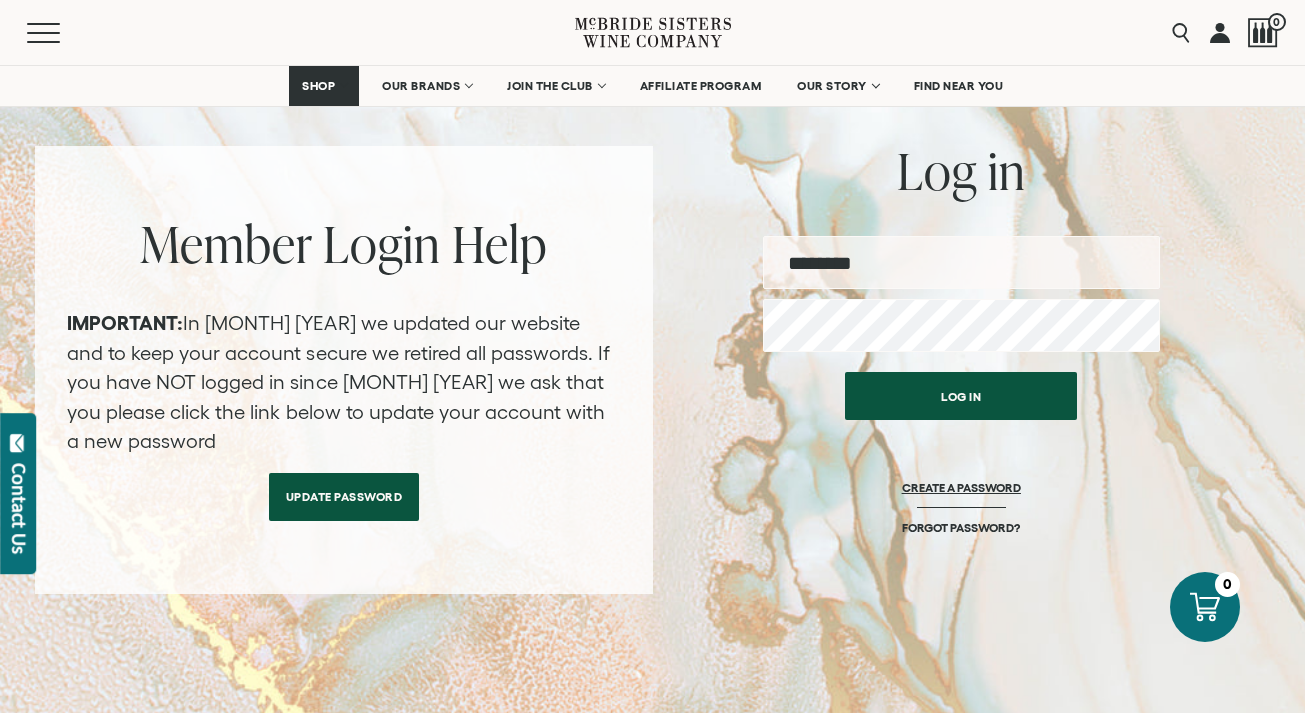 click on "CREATE A PASSWORD" at bounding box center [961, 500] 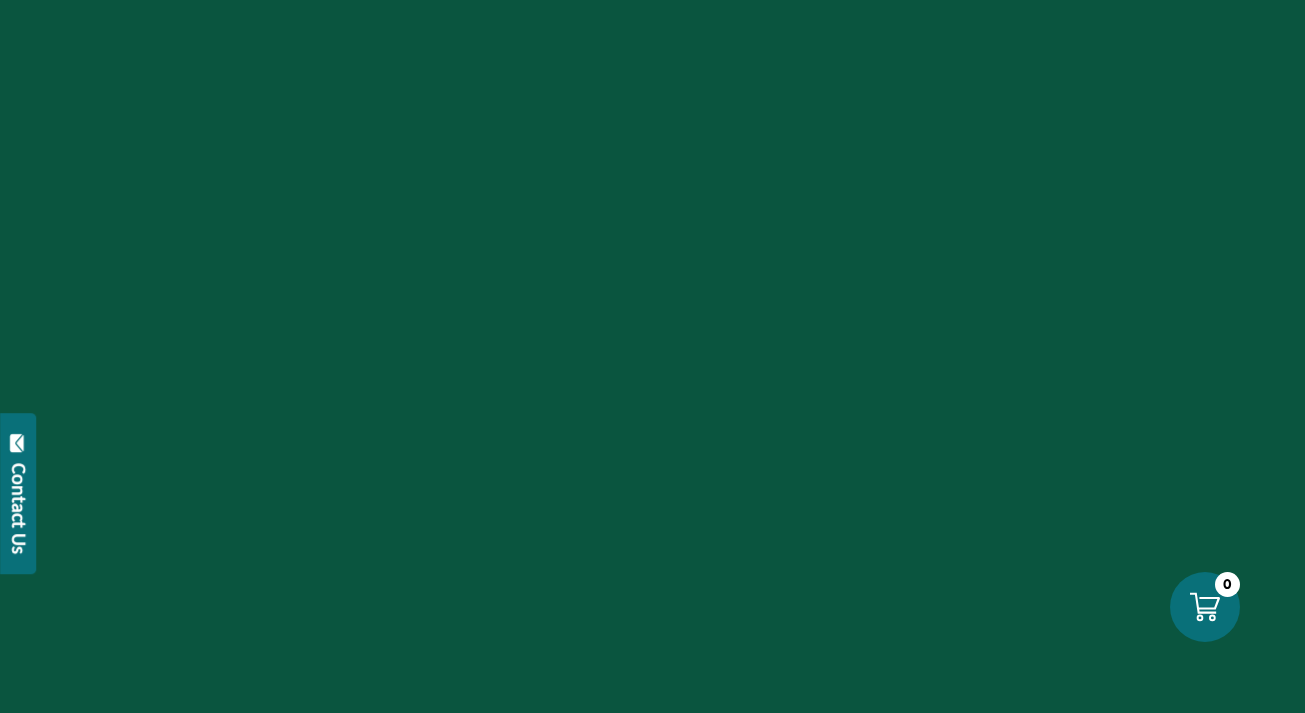 scroll, scrollTop: 0, scrollLeft: 0, axis: both 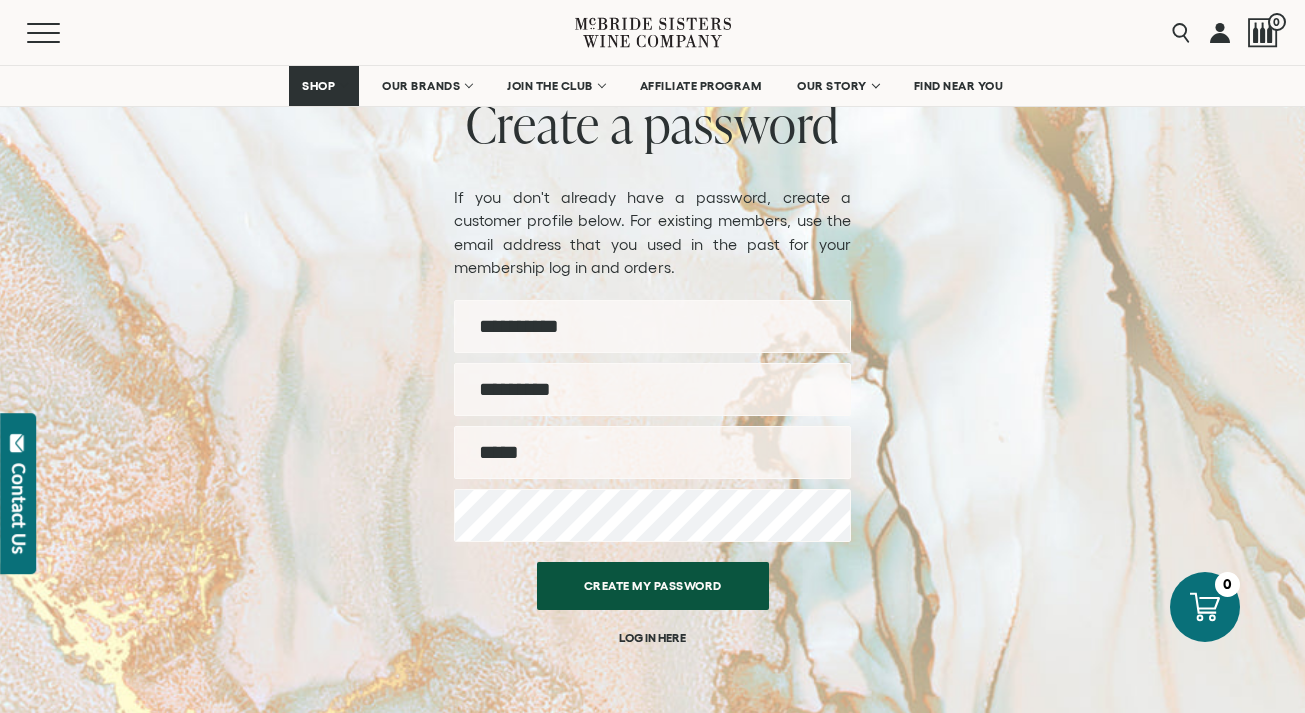 click on "First name" at bounding box center [652, 326] 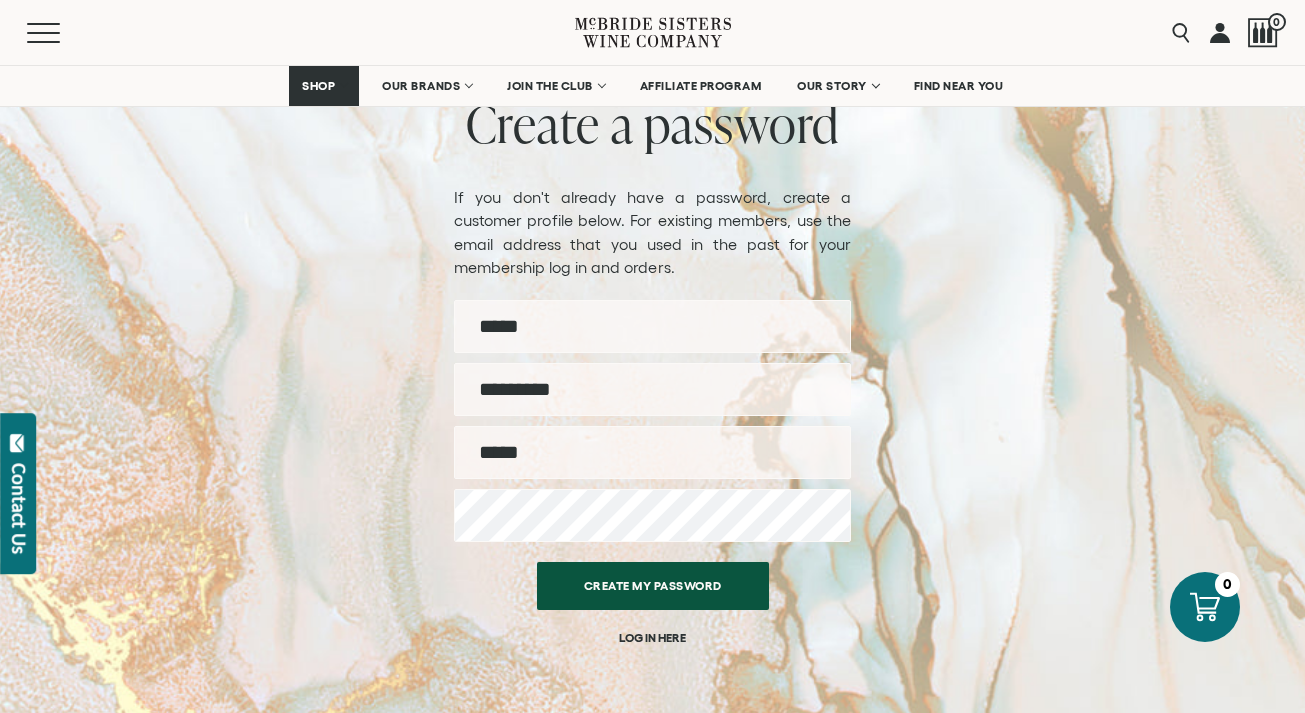 type on "*****" 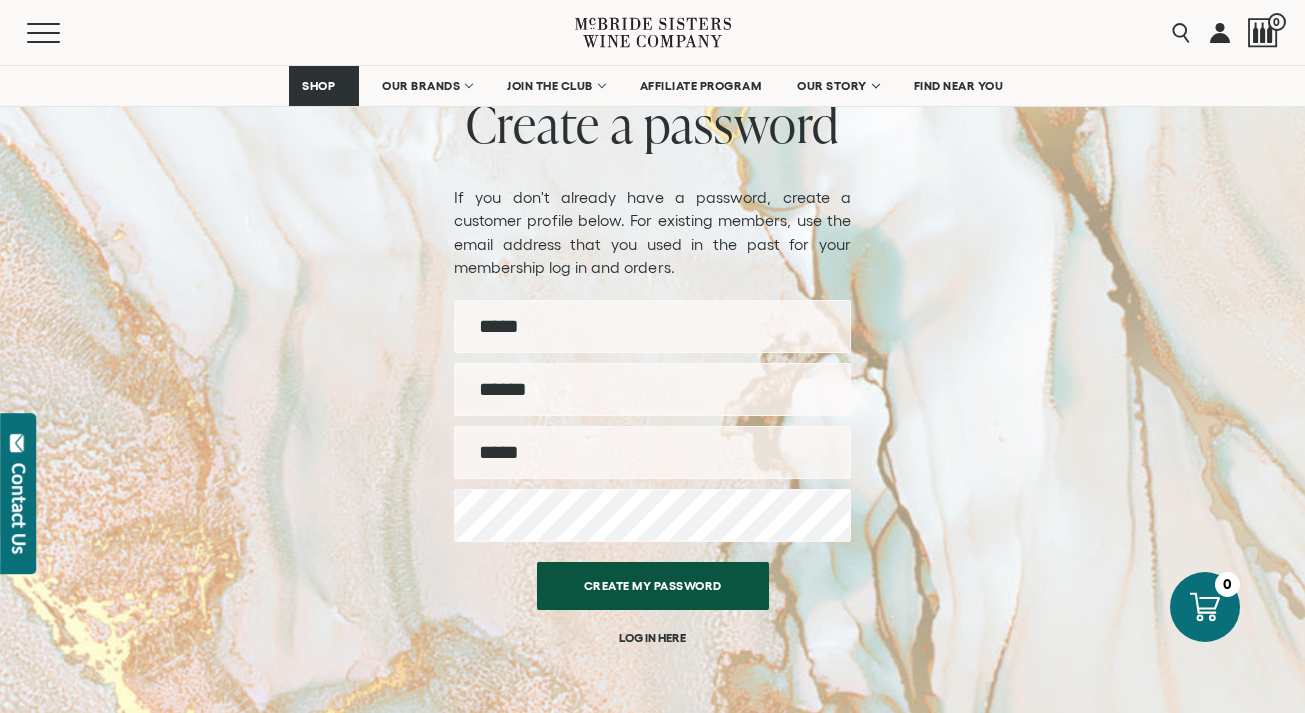 type on "******" 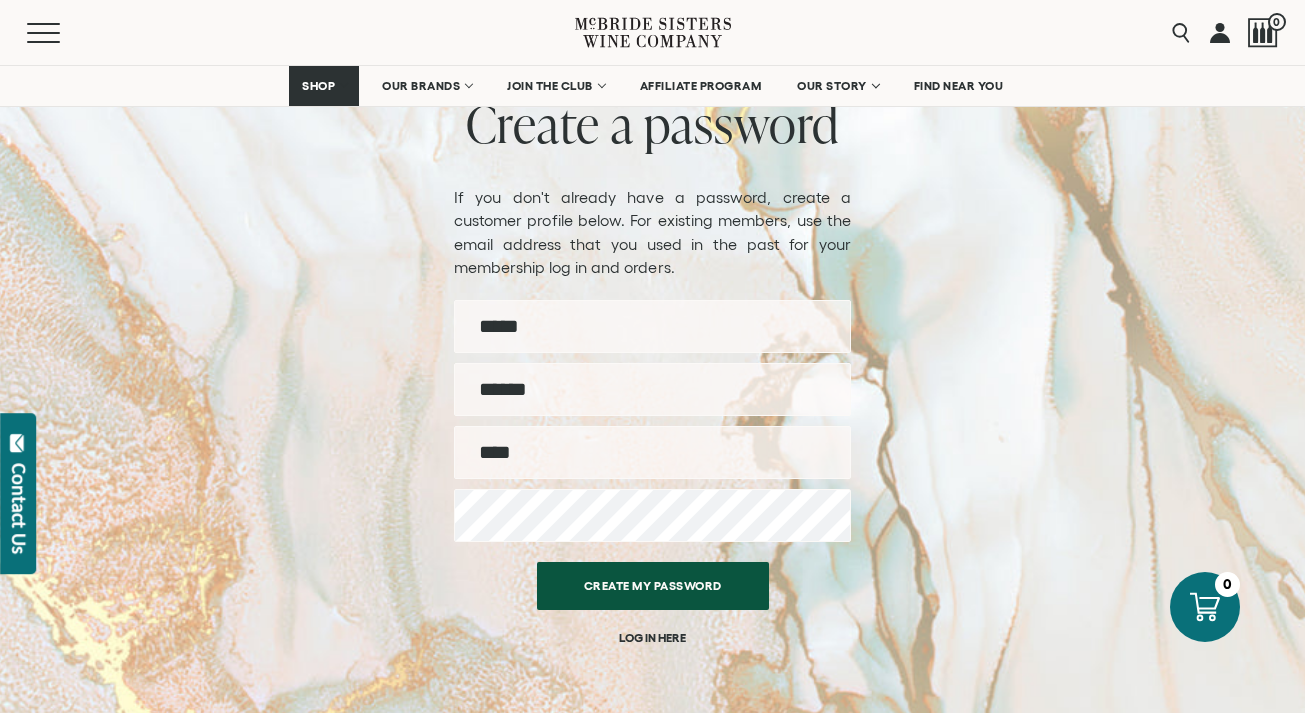 type on "**********" 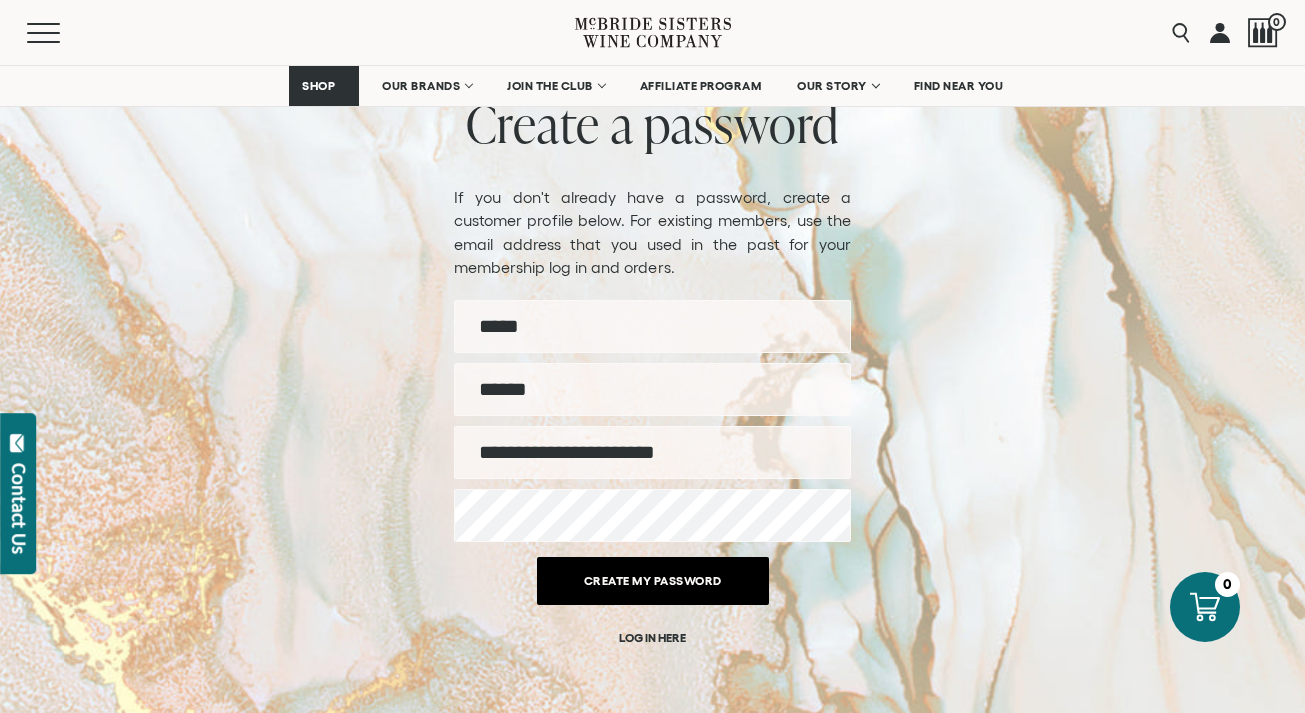 click on "Create my password" at bounding box center [653, 581] 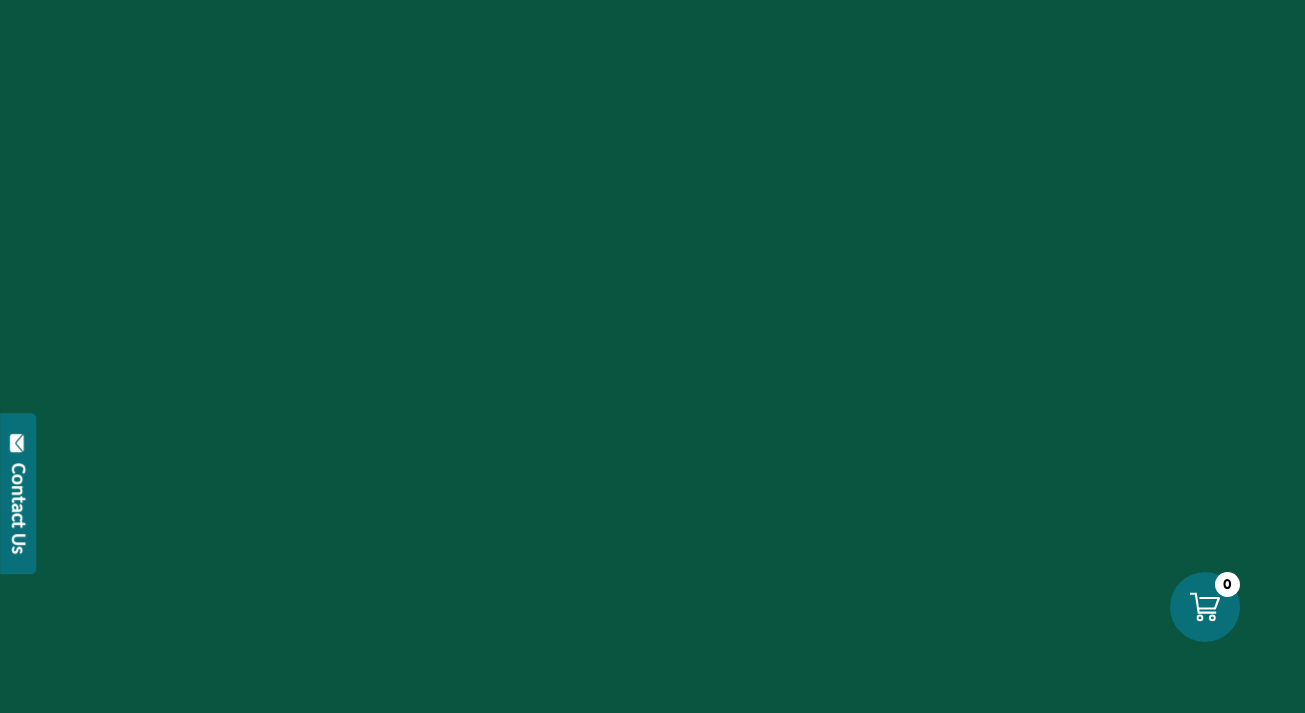 scroll, scrollTop: 0, scrollLeft: 0, axis: both 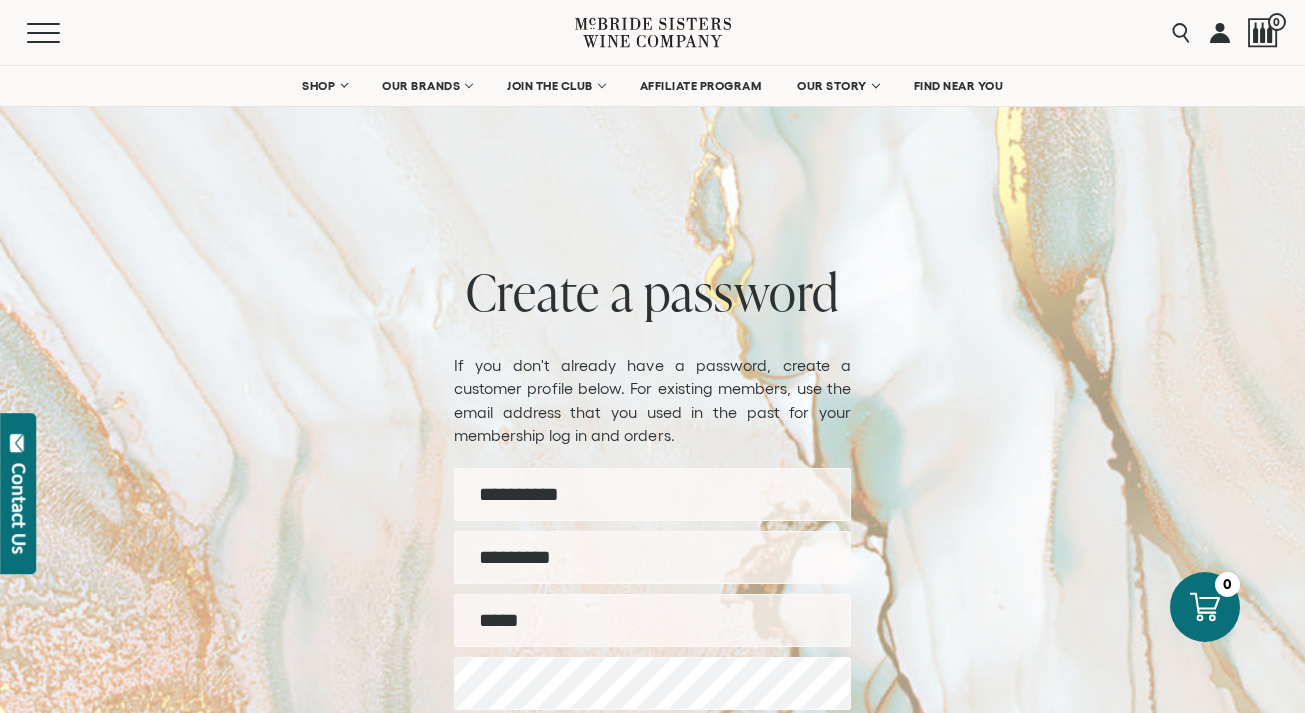 click at bounding box center [1220, 32] 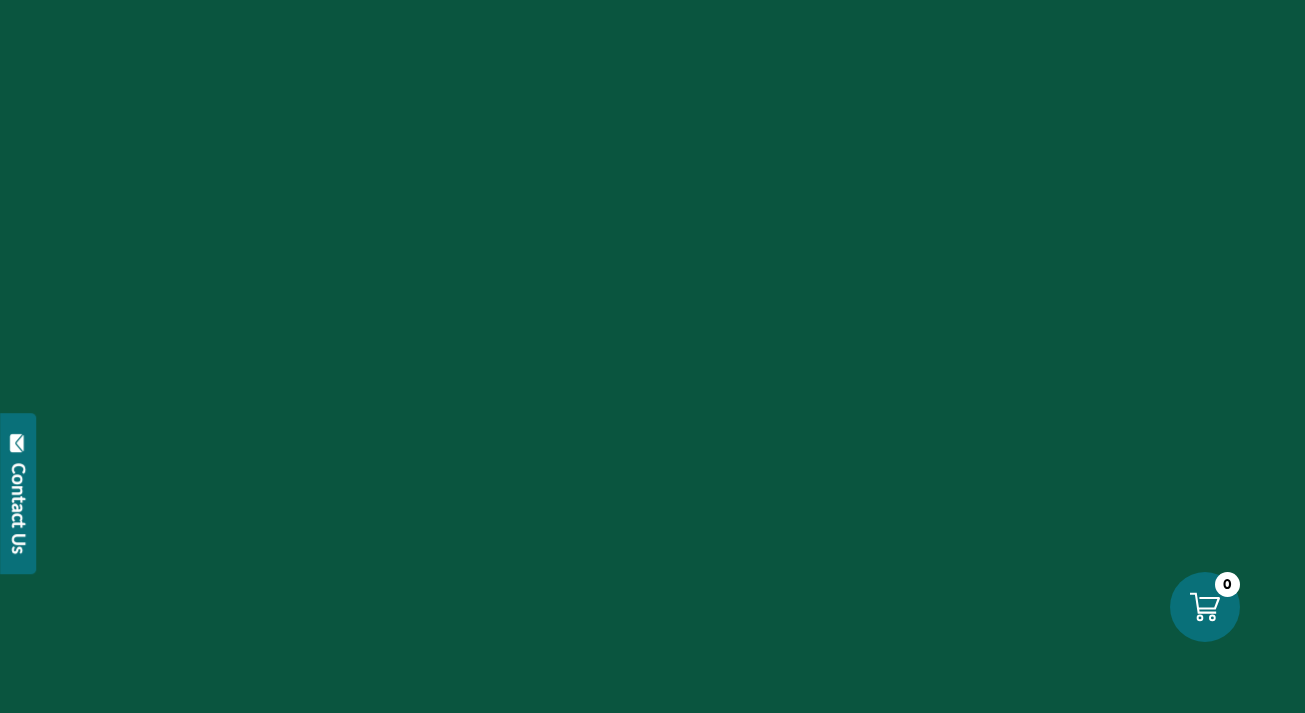 scroll, scrollTop: 0, scrollLeft: 0, axis: both 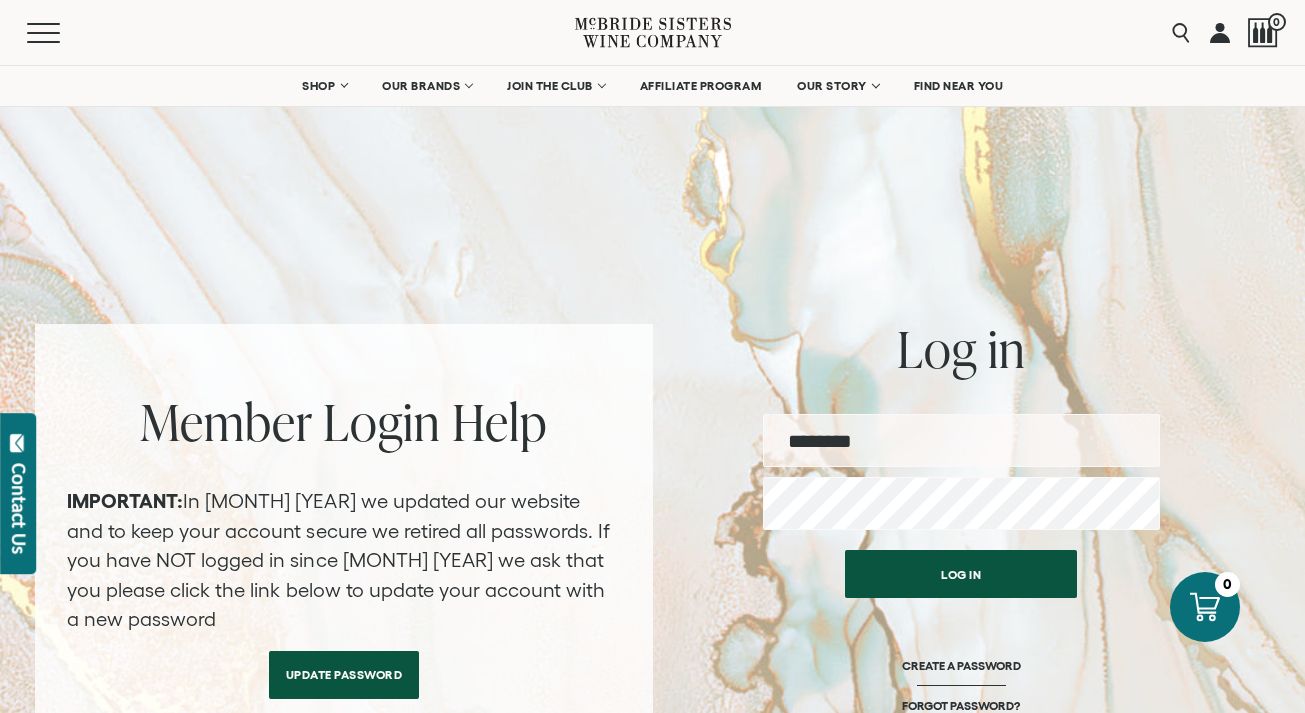 click at bounding box center [961, 440] 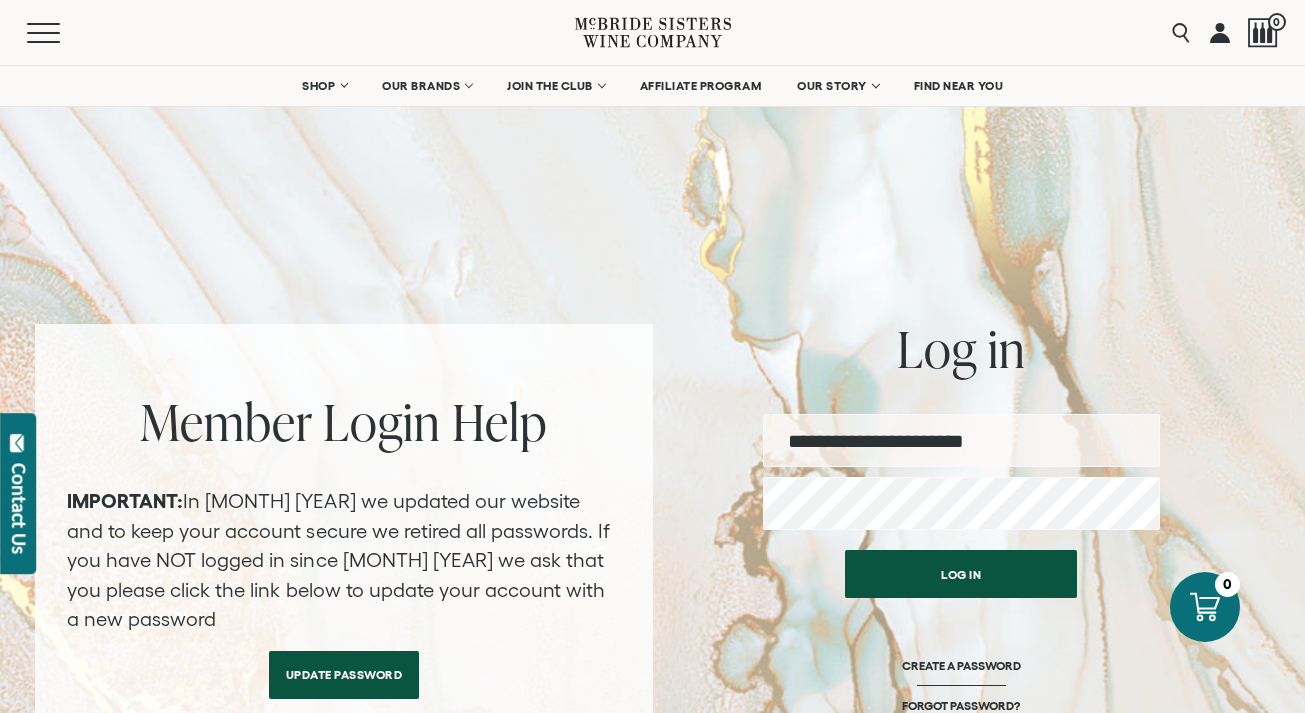 type on "**********" 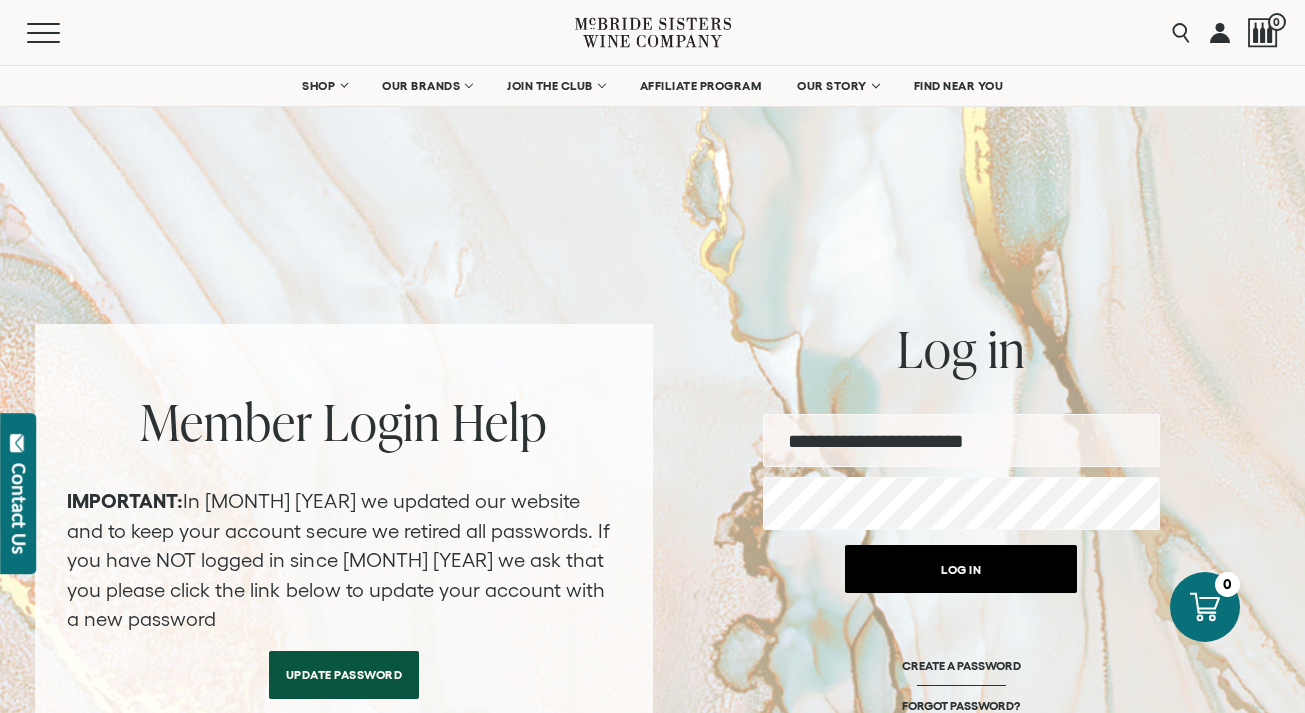 click on "Log in" at bounding box center (961, 569) 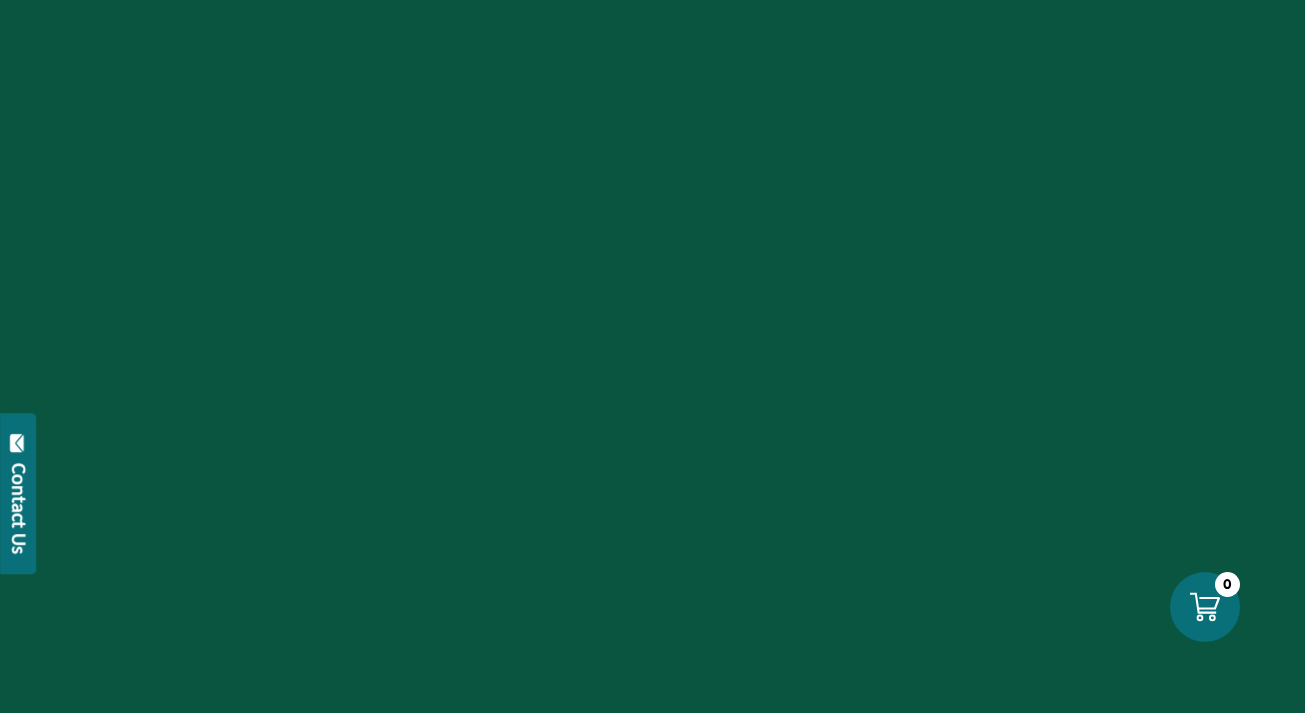 scroll, scrollTop: 0, scrollLeft: 0, axis: both 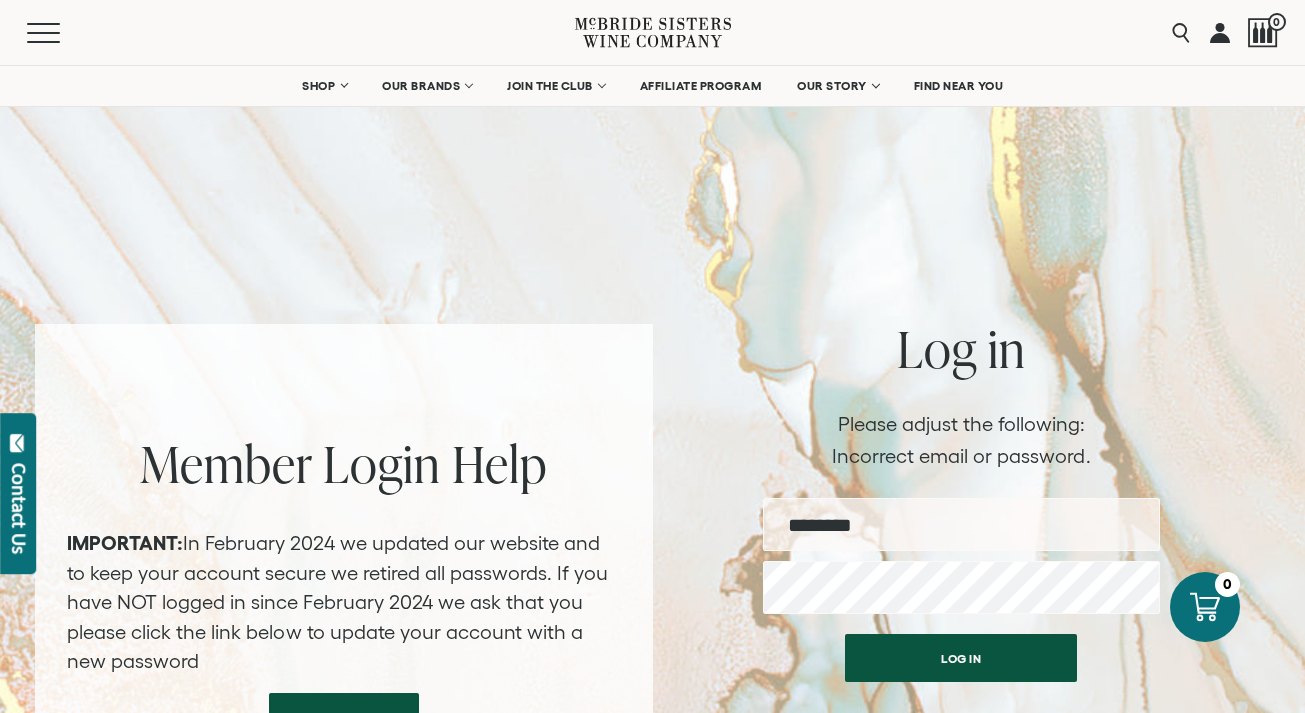 click at bounding box center (1220, 32) 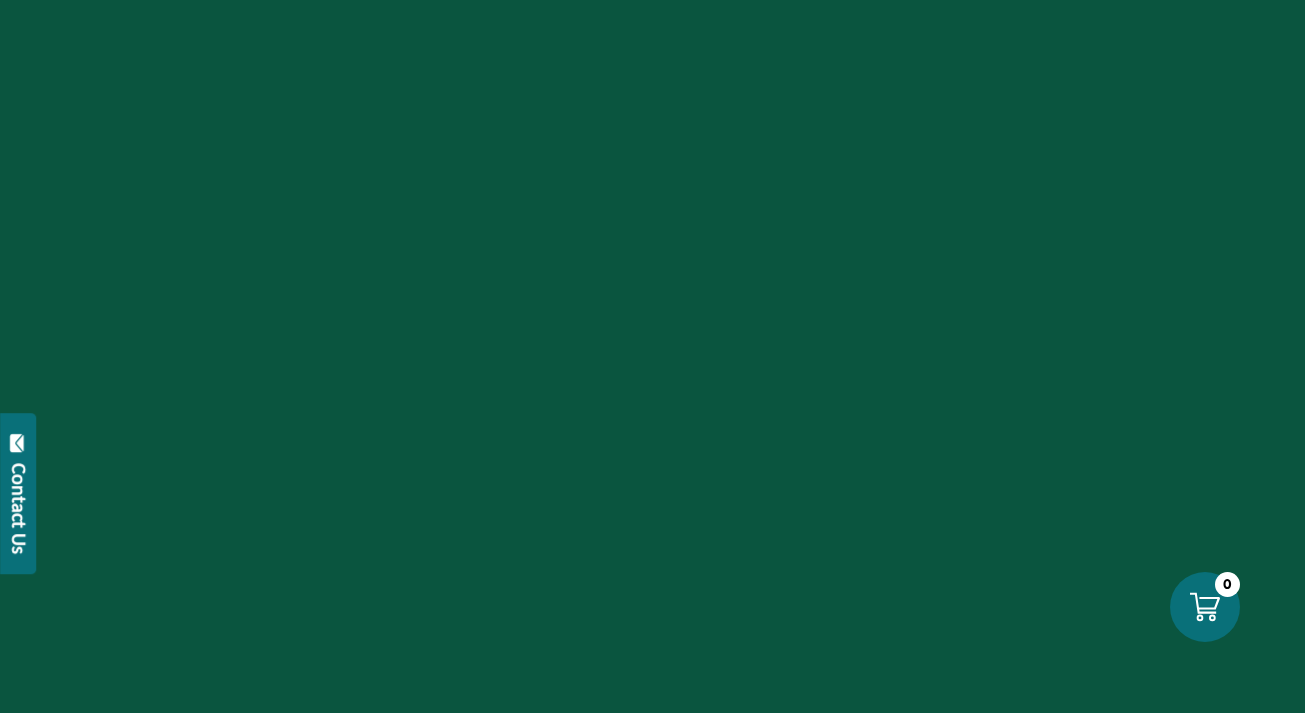 scroll, scrollTop: 0, scrollLeft: 0, axis: both 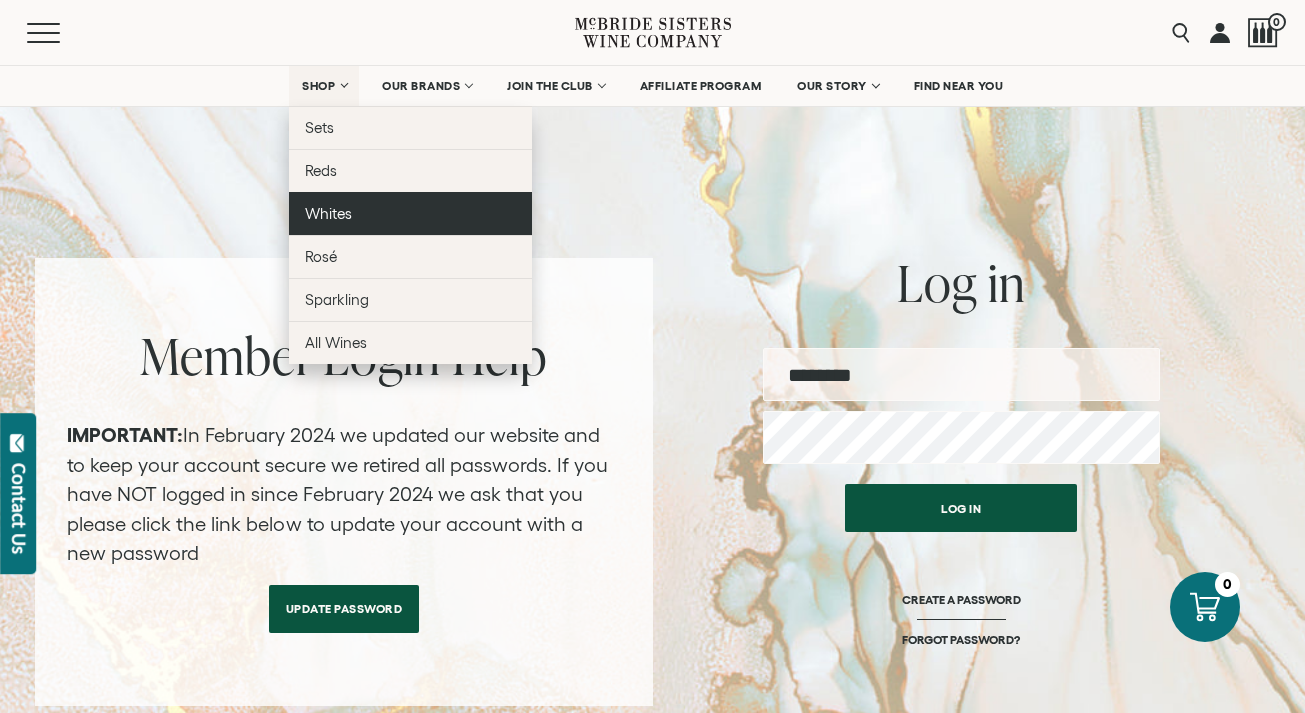 click on "Whites" at bounding box center (328, 213) 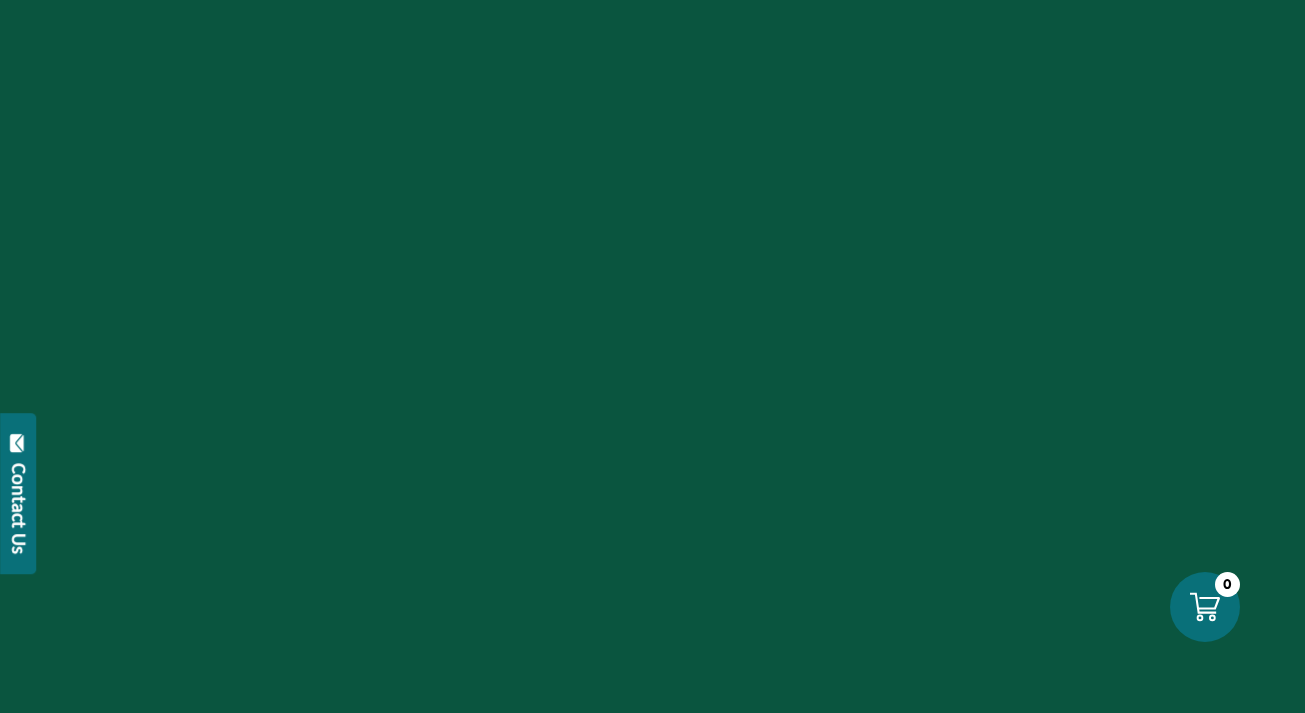 scroll, scrollTop: 0, scrollLeft: 0, axis: both 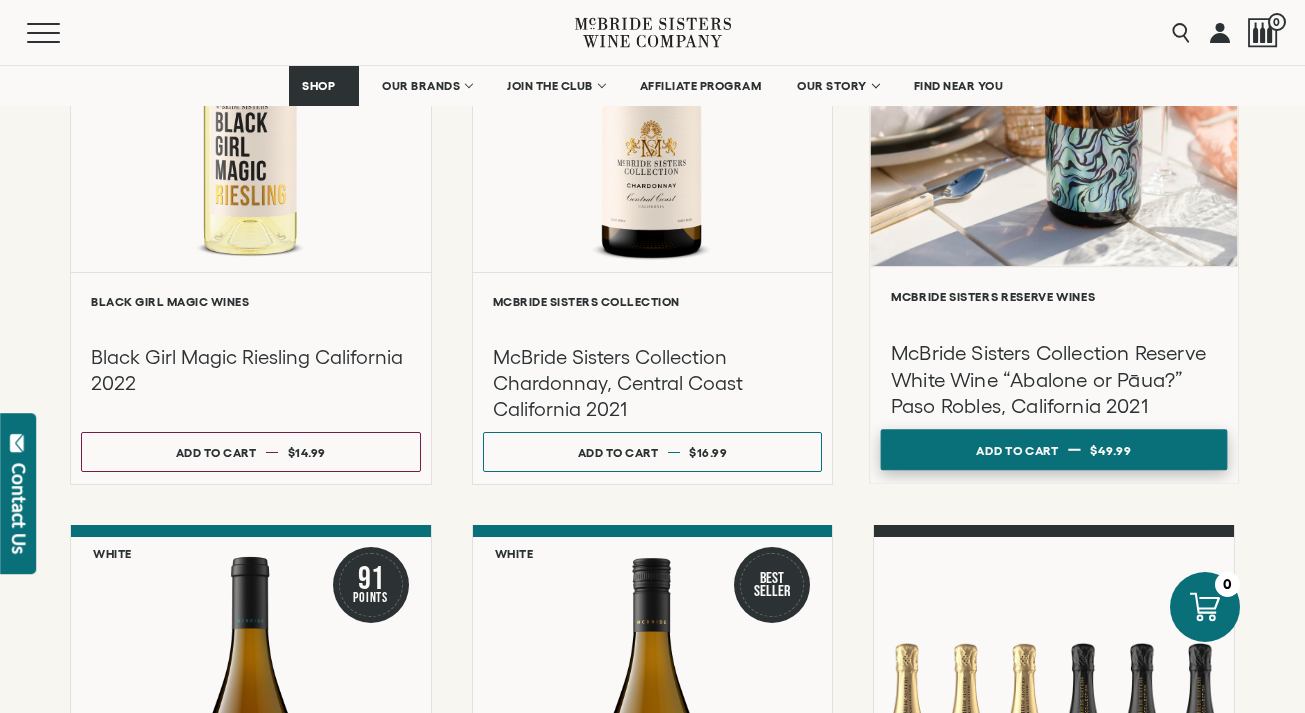 click on "Add to cart
Regular price
$49.99
Regular price
Sale price
$49.99
Unit price
/
per" at bounding box center [1054, 450] 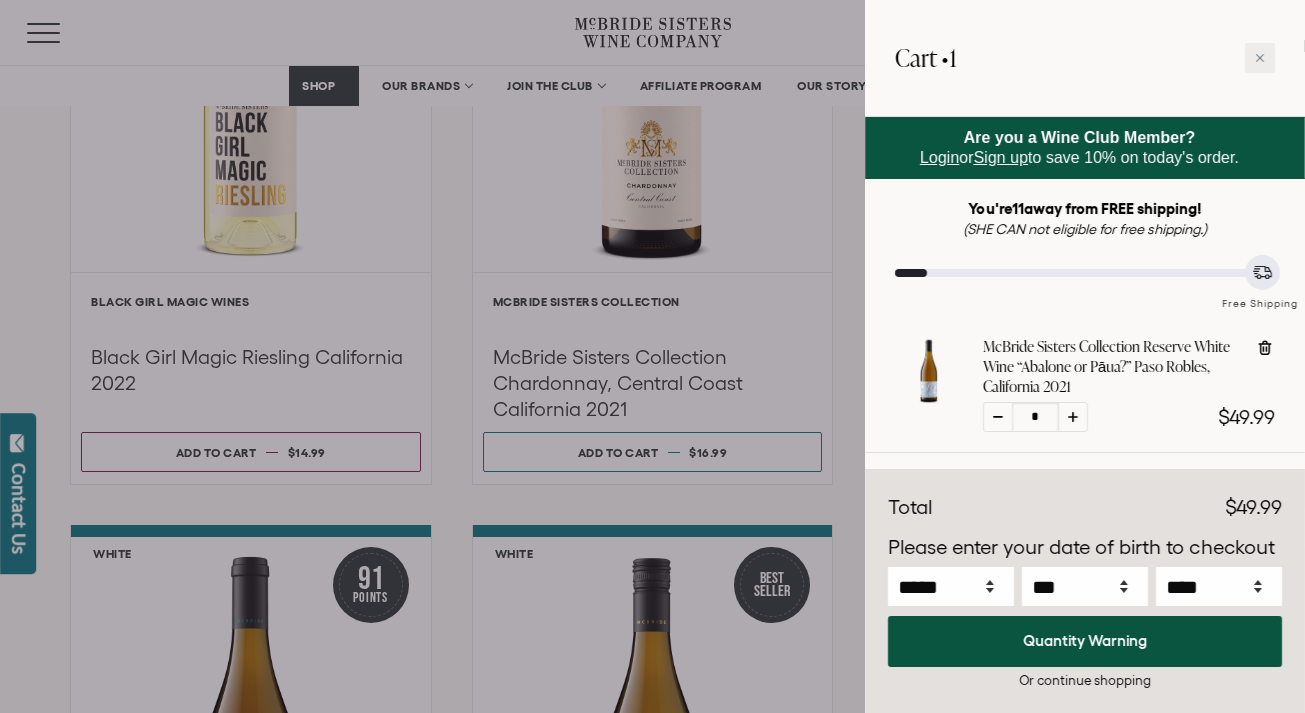 click on "Sign up" at bounding box center [1001, 157] 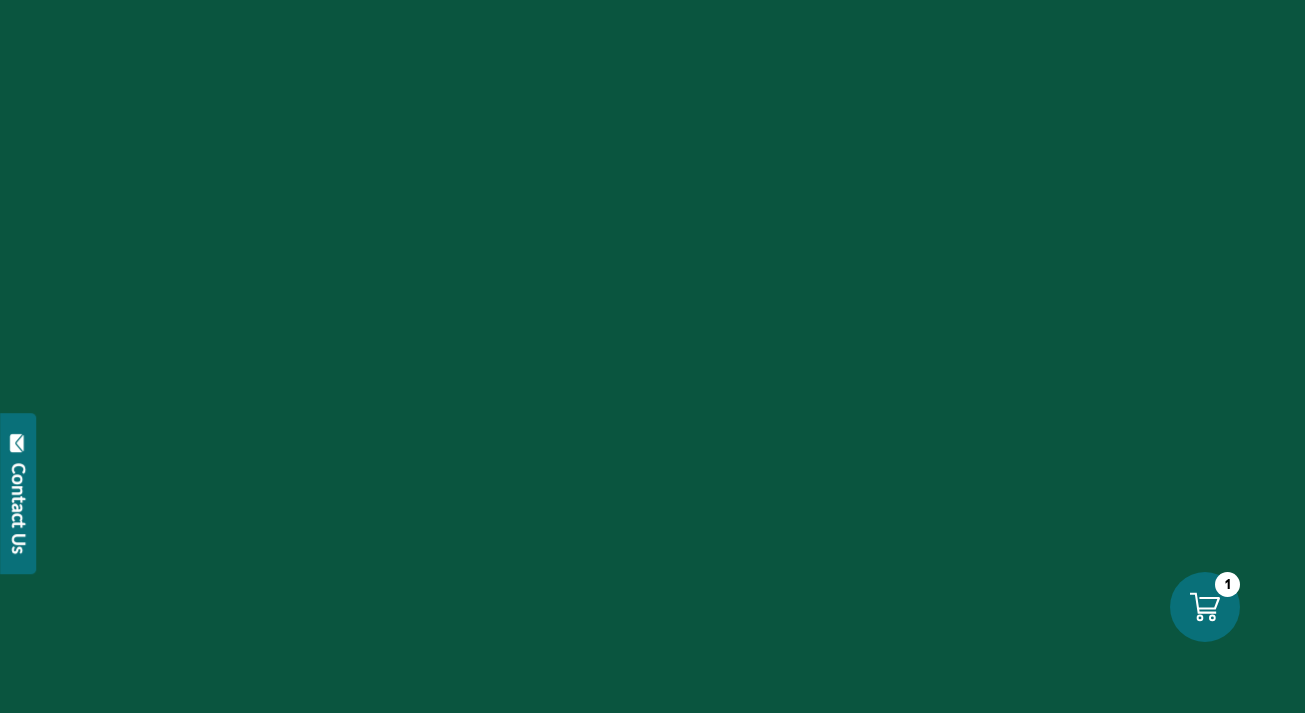 scroll, scrollTop: 0, scrollLeft: 0, axis: both 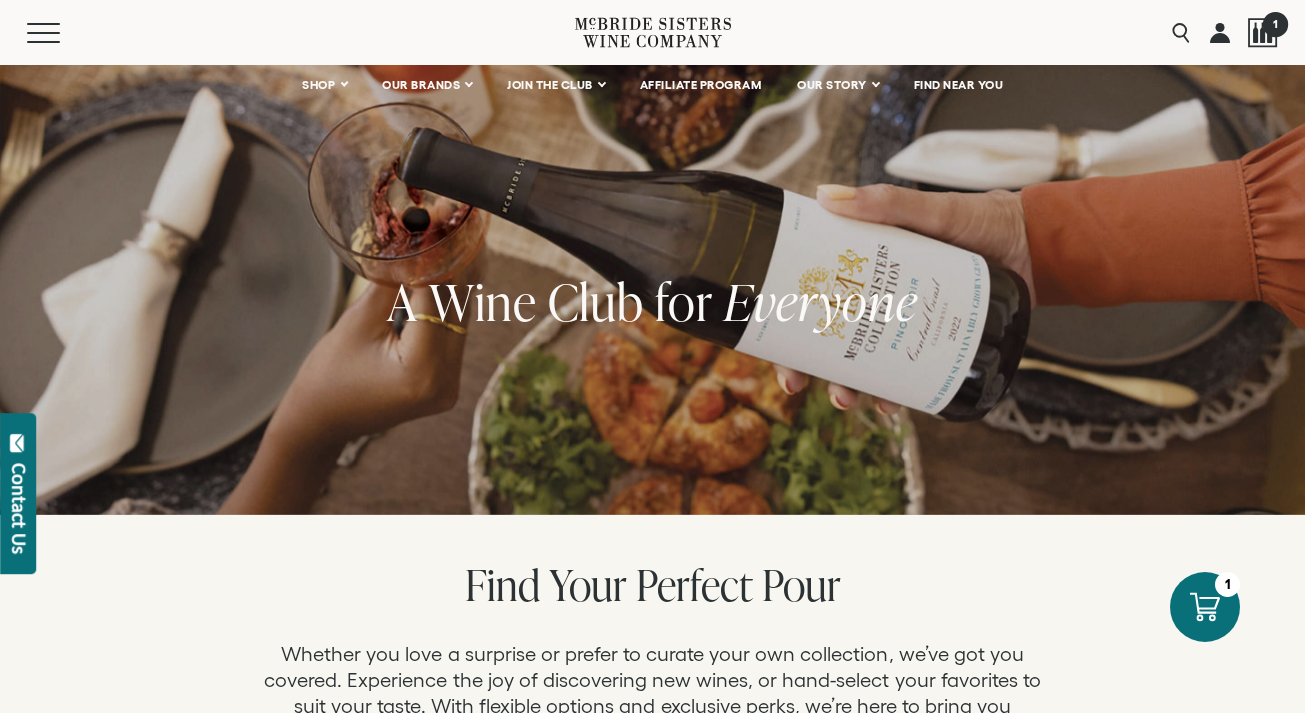 click on "1" at bounding box center (1274, 23) 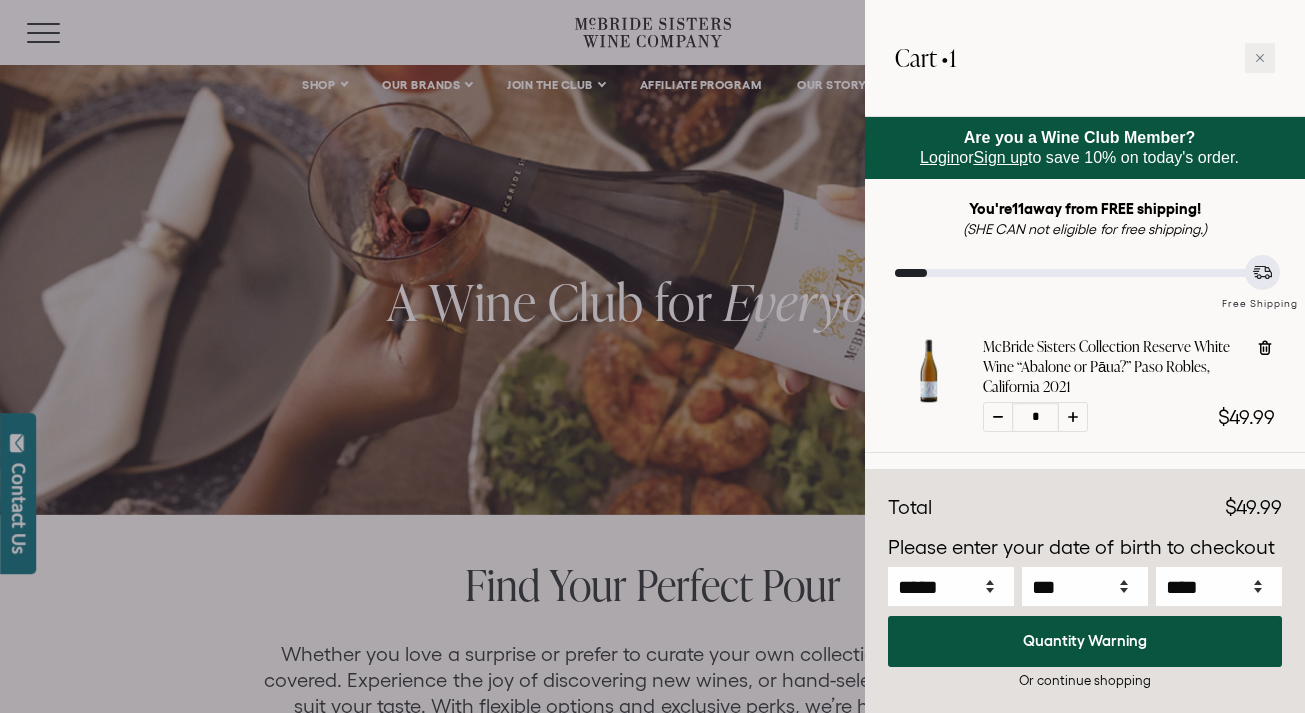 click 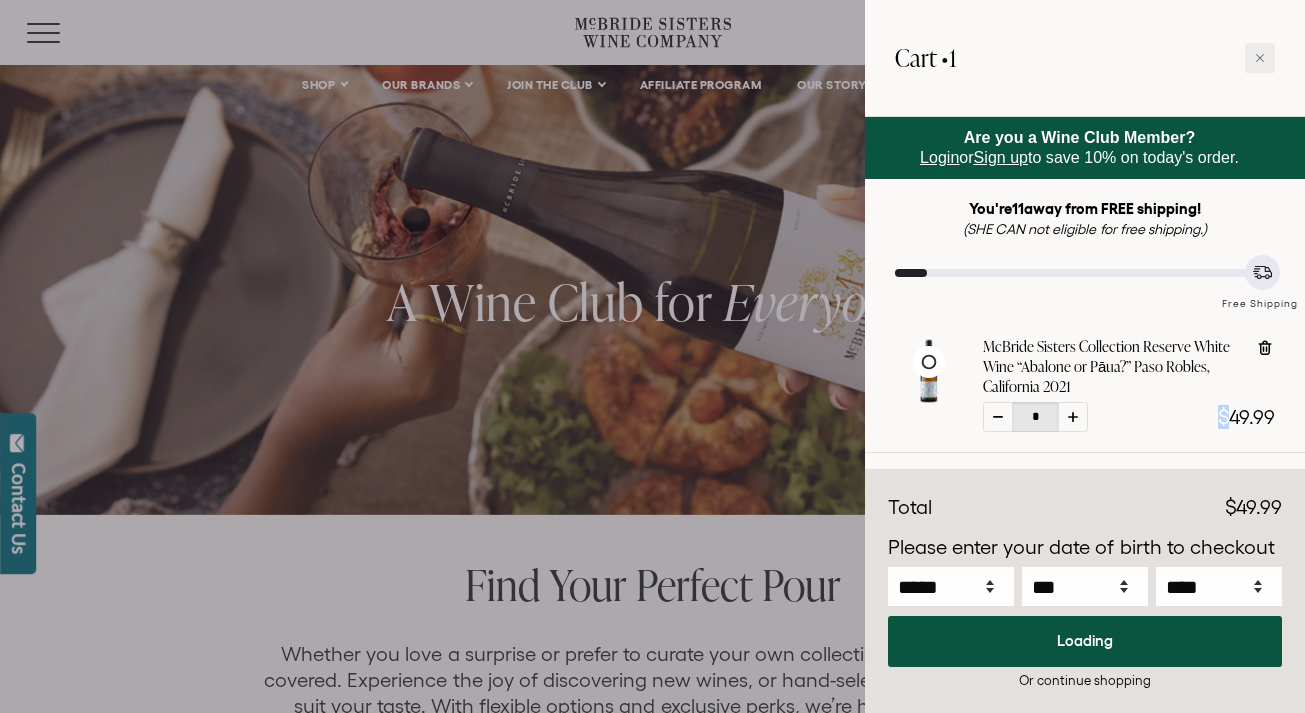 click 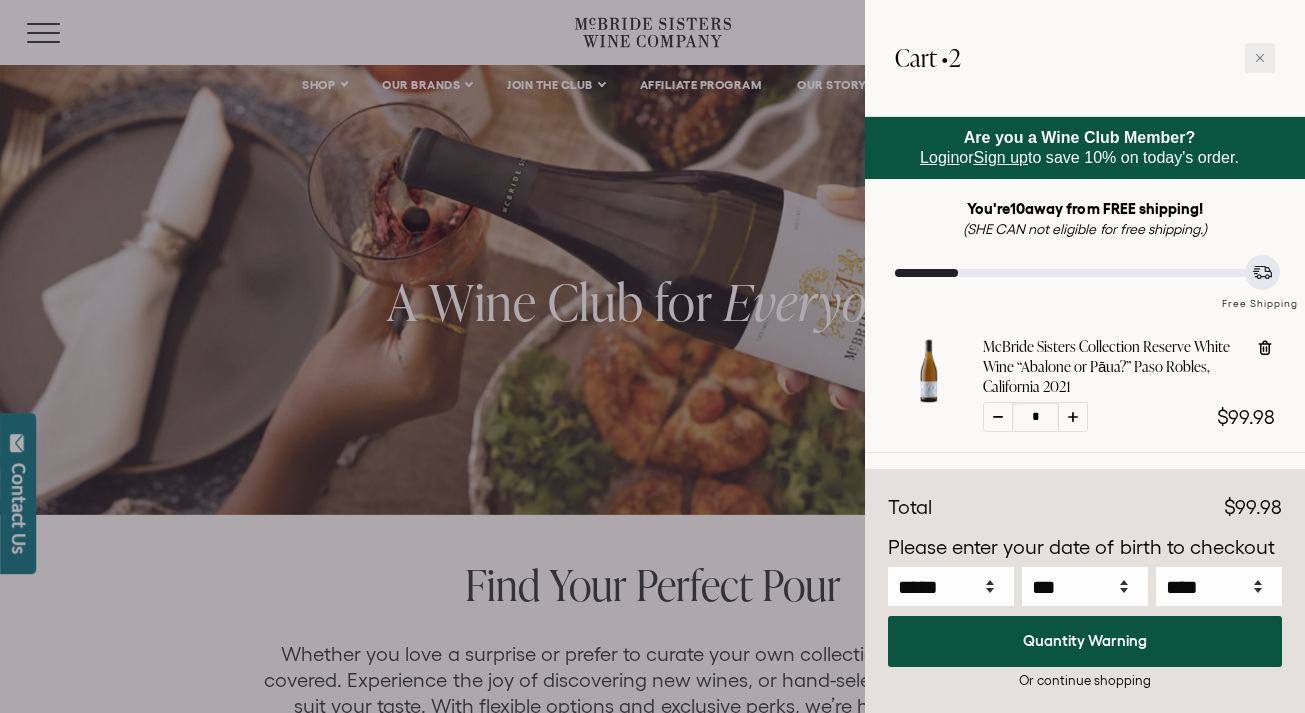 click 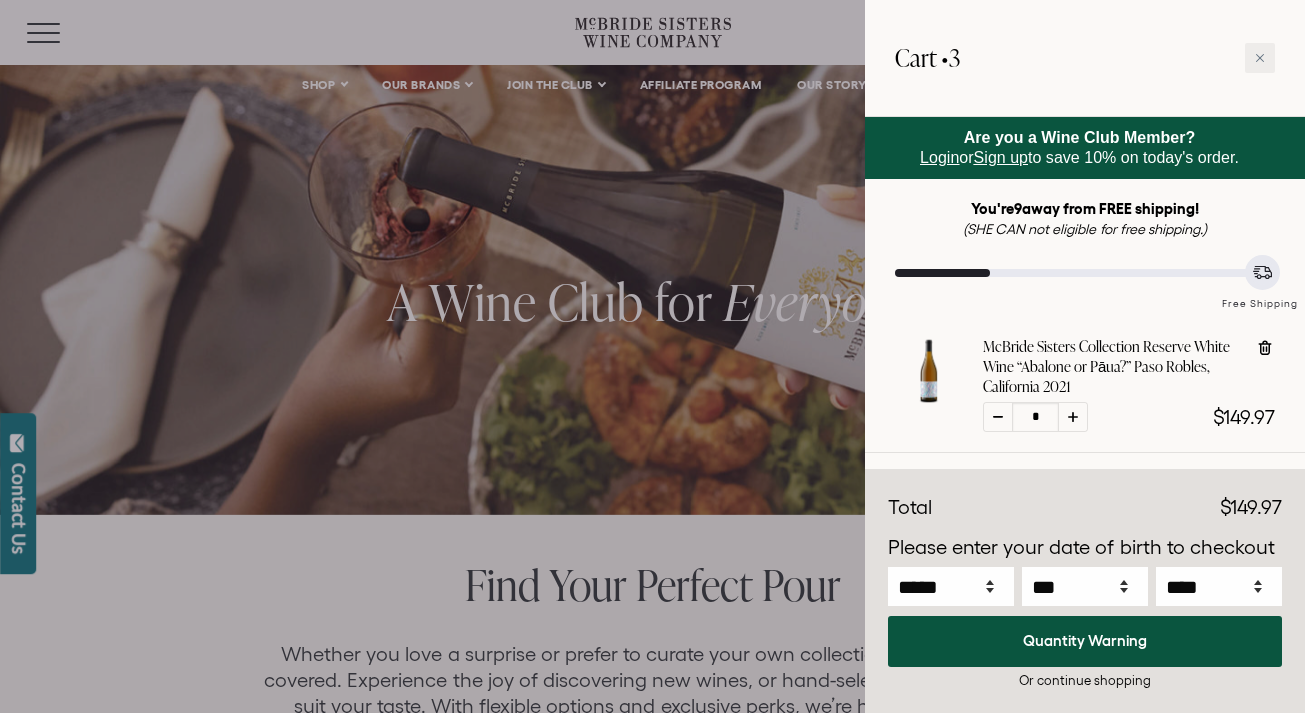 scroll, scrollTop: 44, scrollLeft: 0, axis: vertical 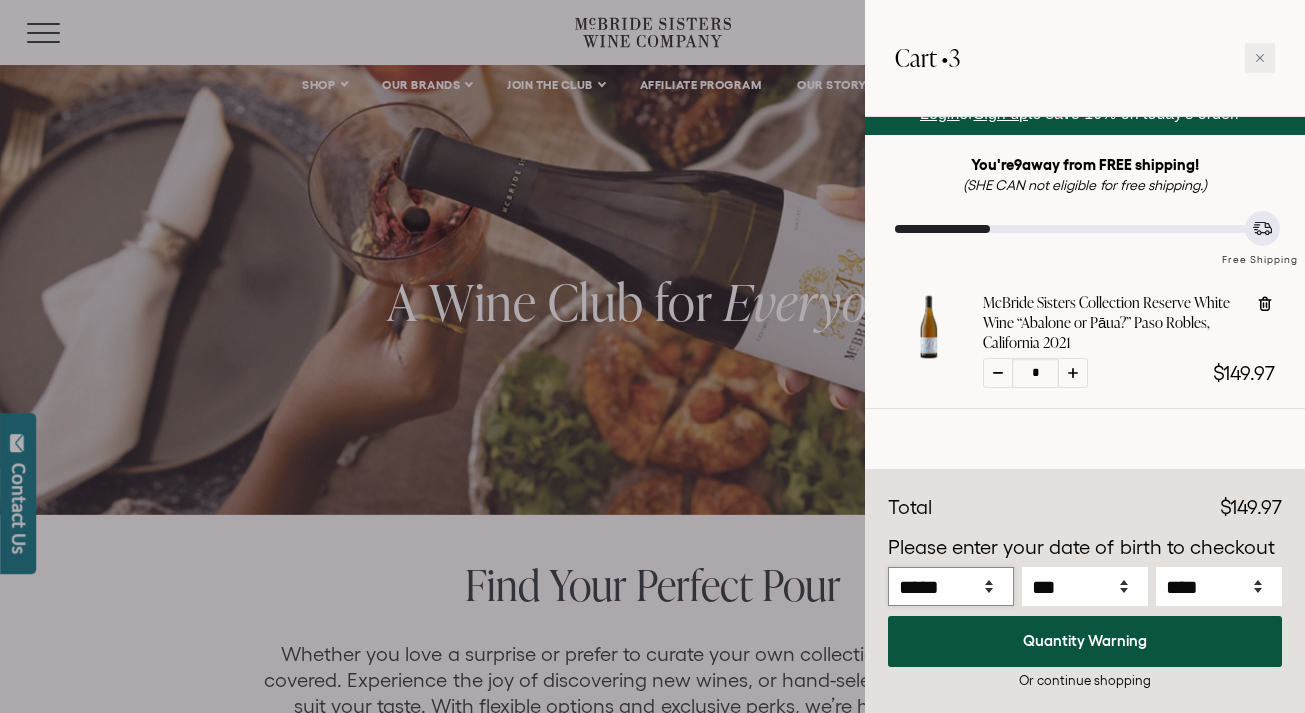 click on "*****
***
***
***
***
***
***
***
***
***
***
***
***" at bounding box center [951, 586] 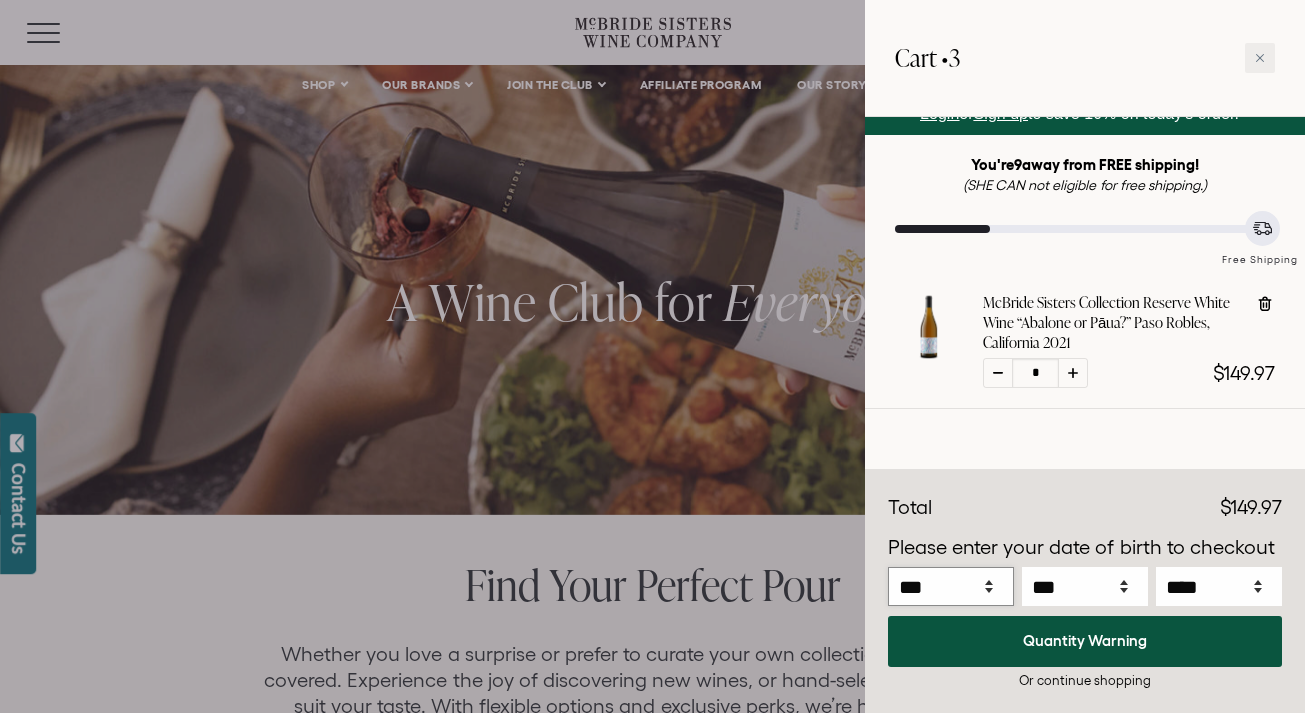 click on "*****
***
***
***
***
***
***
***
***
***
***
***
***" at bounding box center (951, 586) 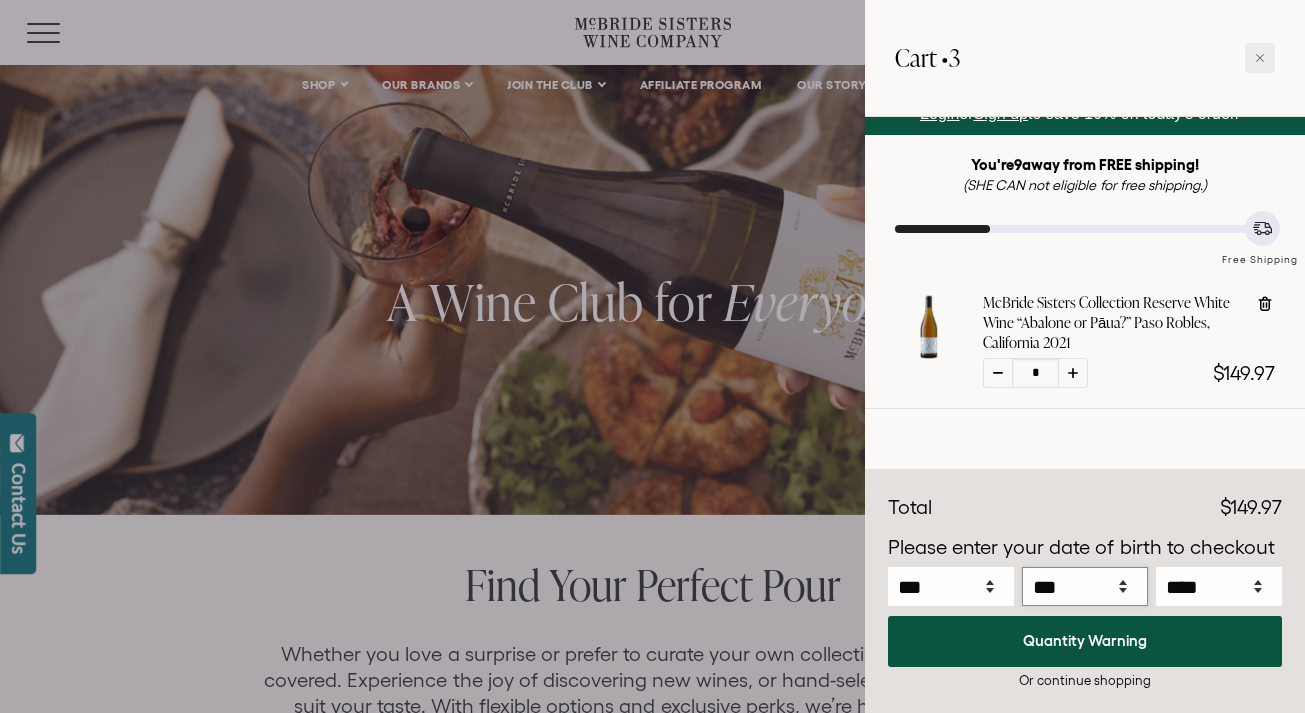 click on "*** * * * * * * * * * ** ** ** ** ** ** ** ** ** ** ** ** ** ** ** ** ** ** **" at bounding box center [1085, 586] 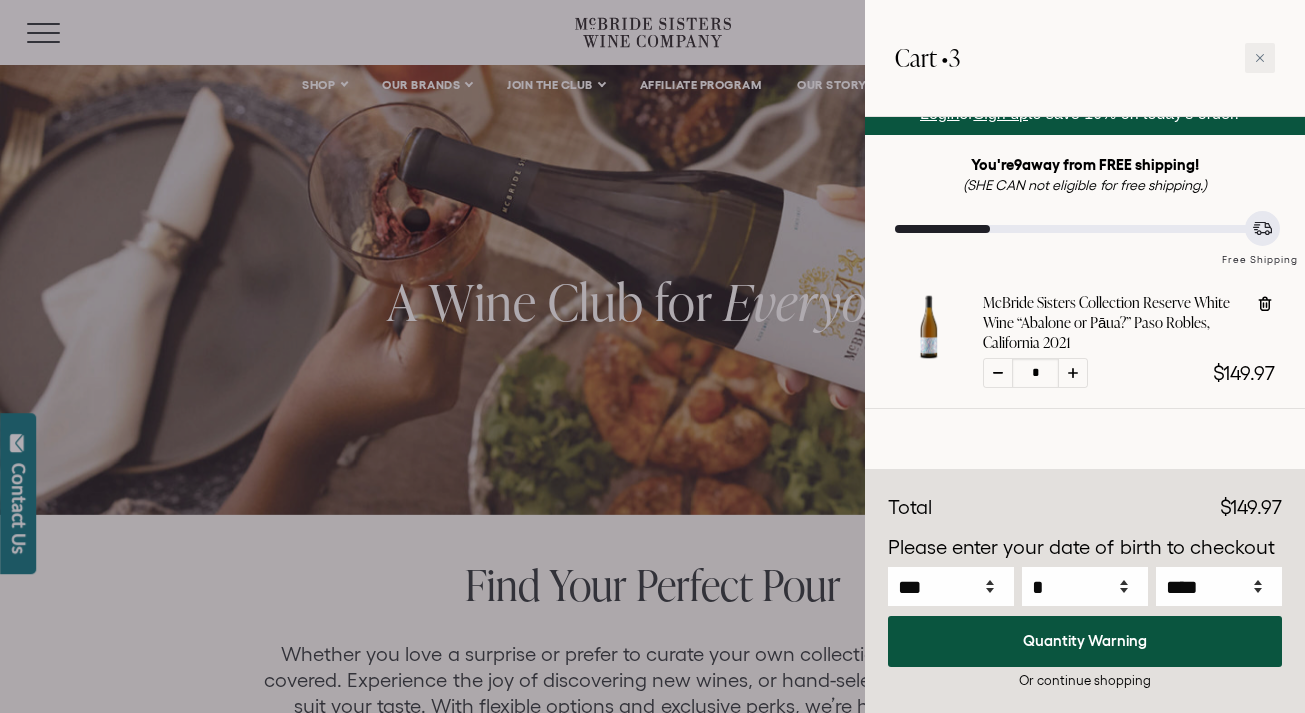 click on "****
****
****
****
****
****
****
****
****
****
****
****
****
****
****
****
****
****
****
****
****
****
****
****
****
****
****
****
****
****
****
****
**** **** **** **** ****" at bounding box center [1219, 586] 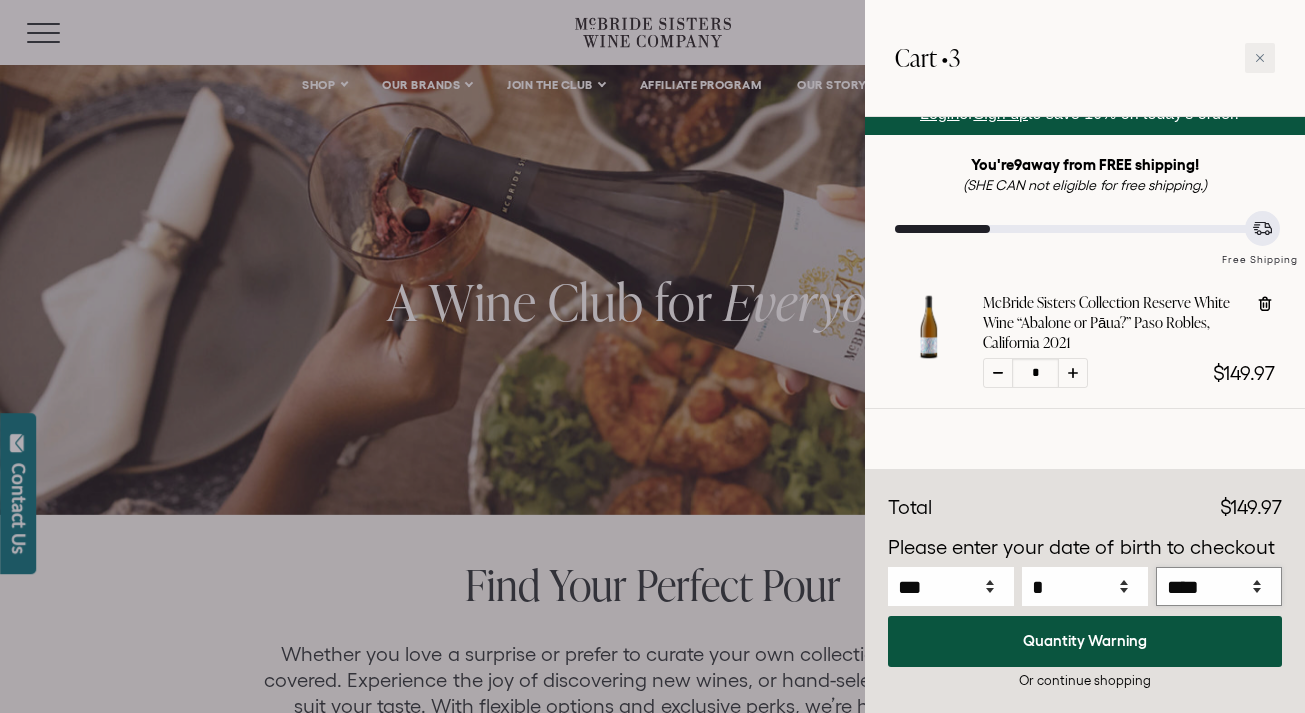 select on "****" 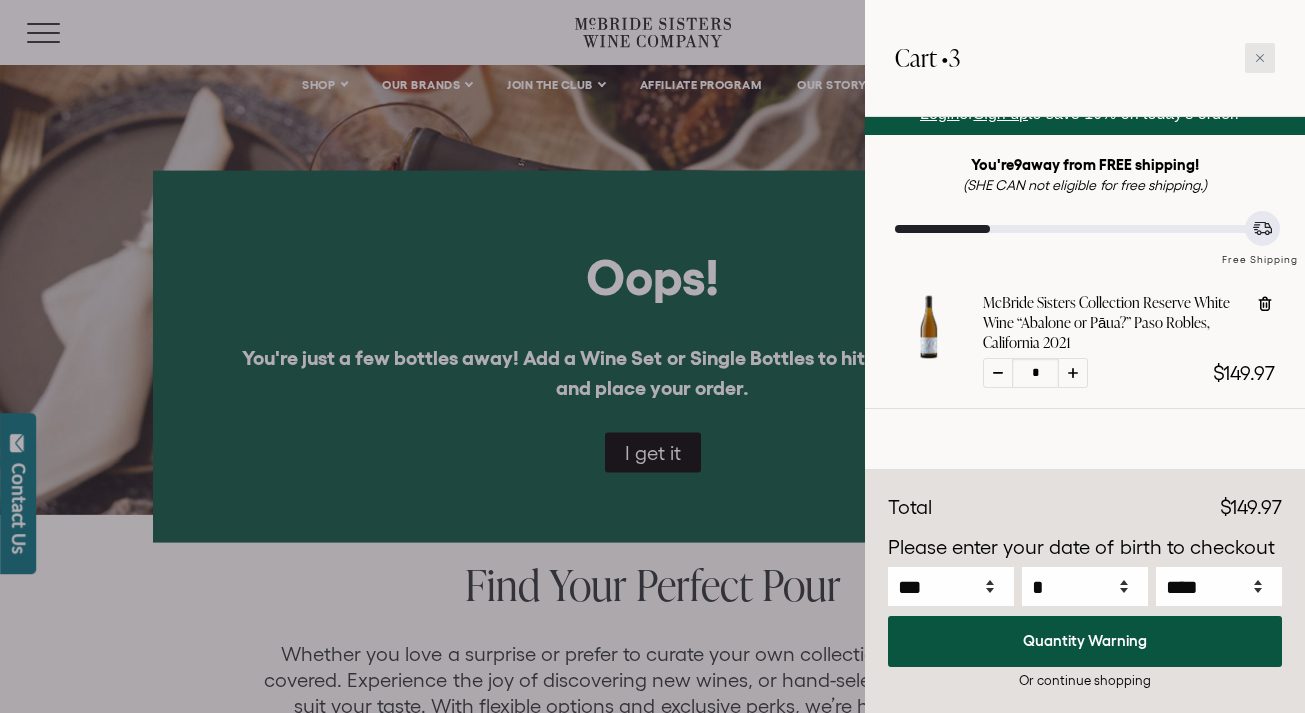click at bounding box center [1260, 58] 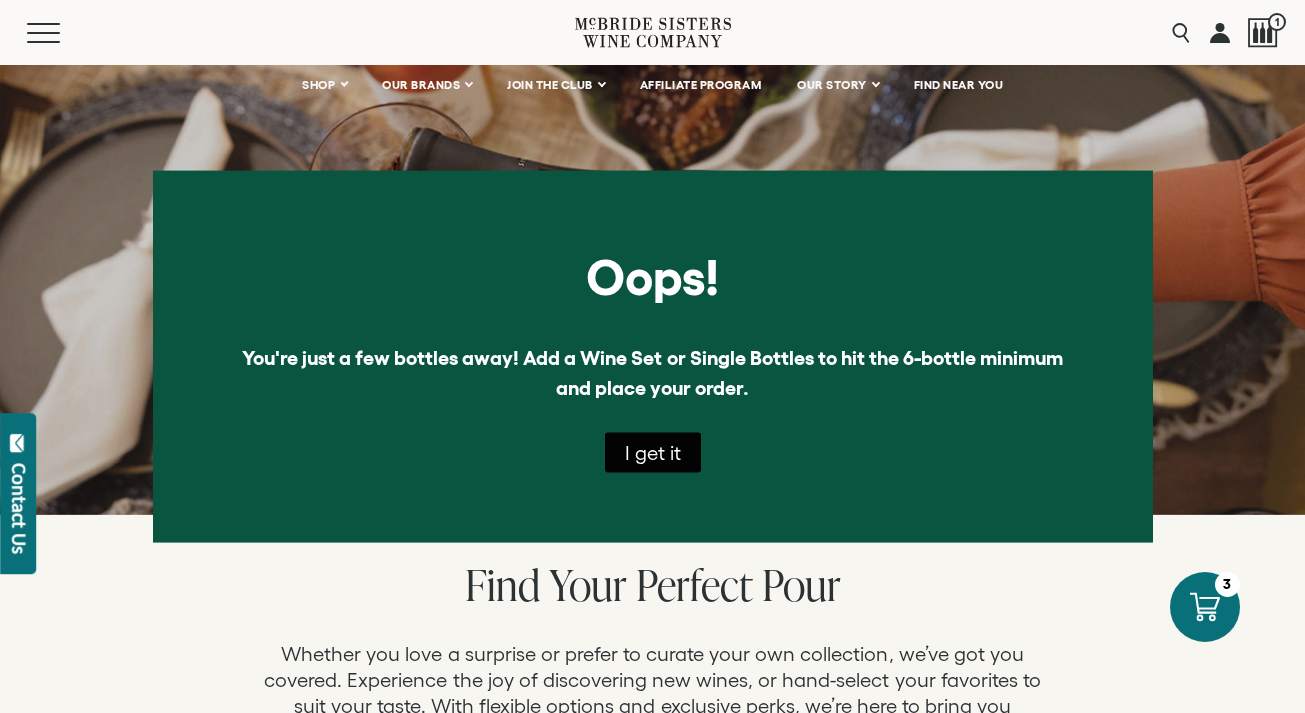 click on "I get it" at bounding box center (653, 453) 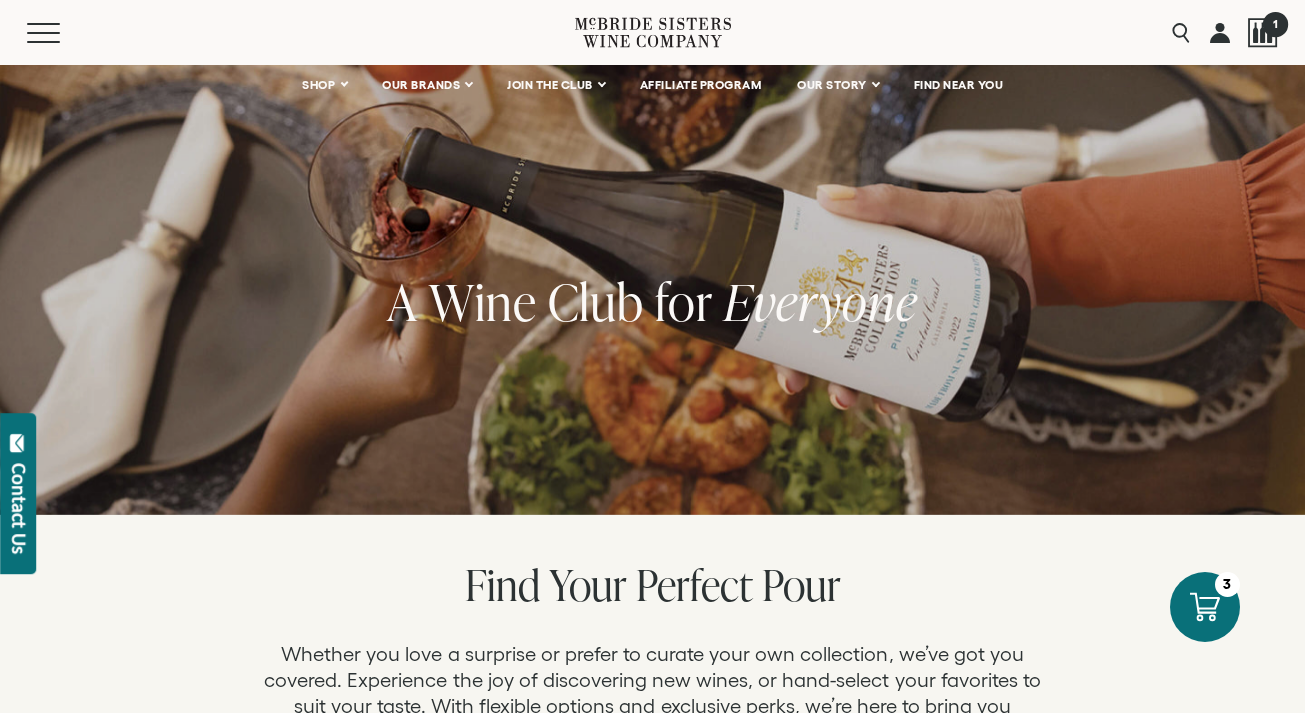 click on "1" at bounding box center [1274, 23] 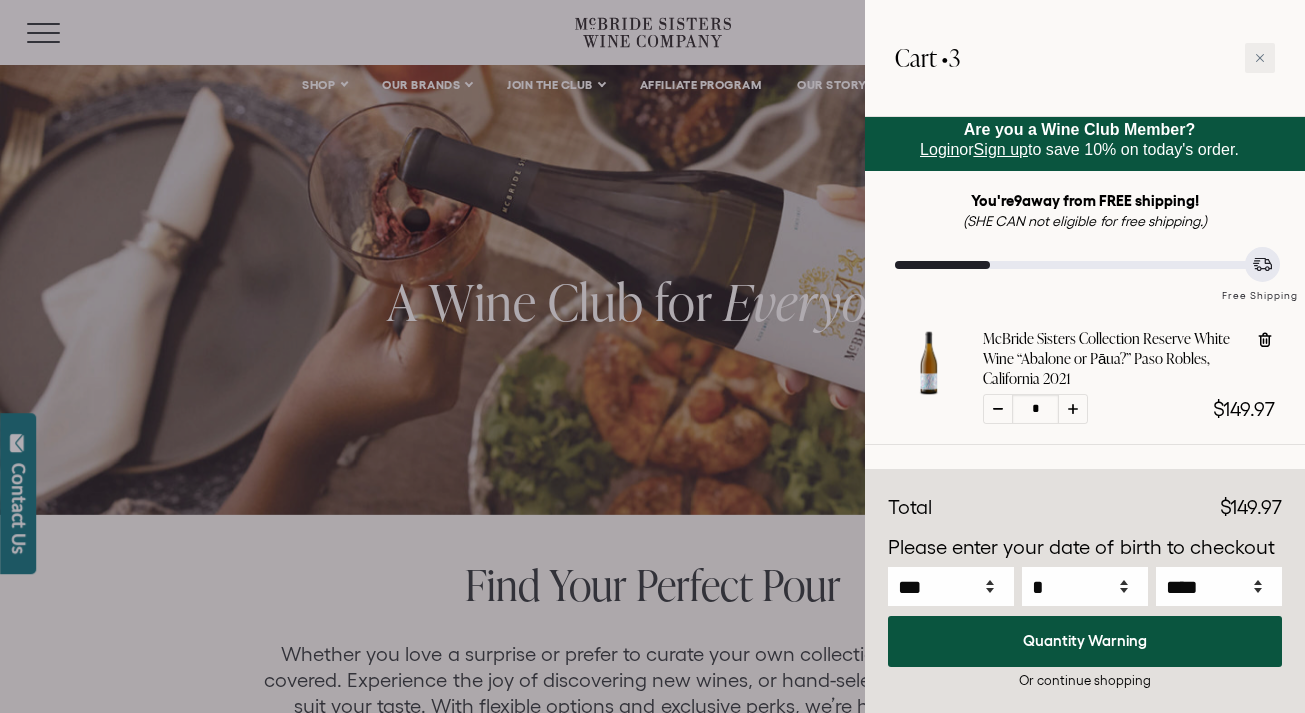 scroll, scrollTop: 0, scrollLeft: 0, axis: both 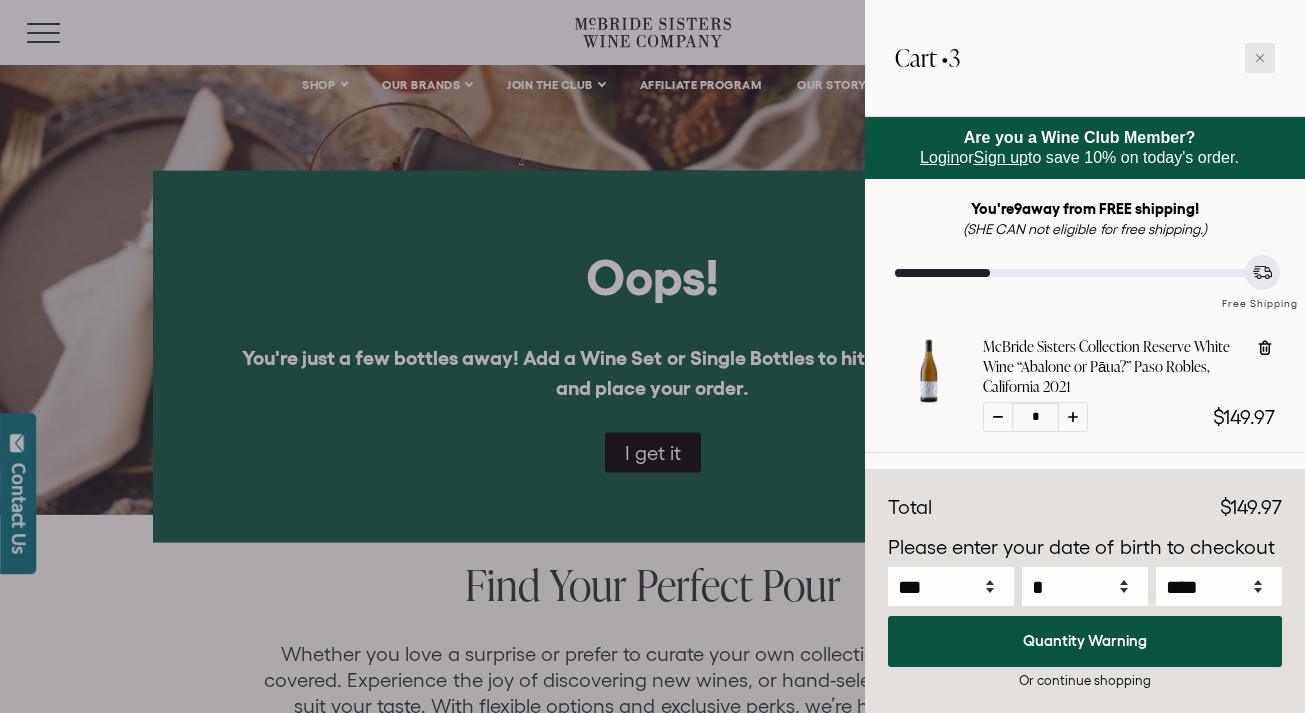 click 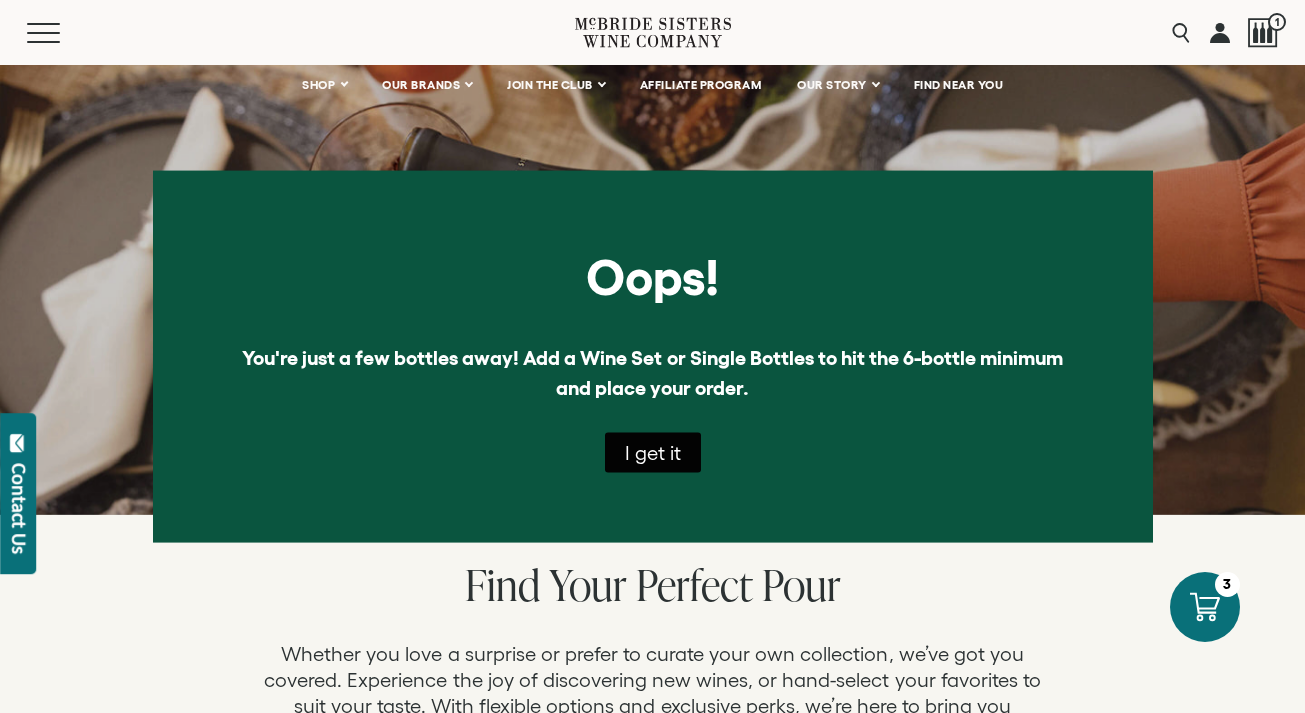 click on "I get it" at bounding box center (653, 453) 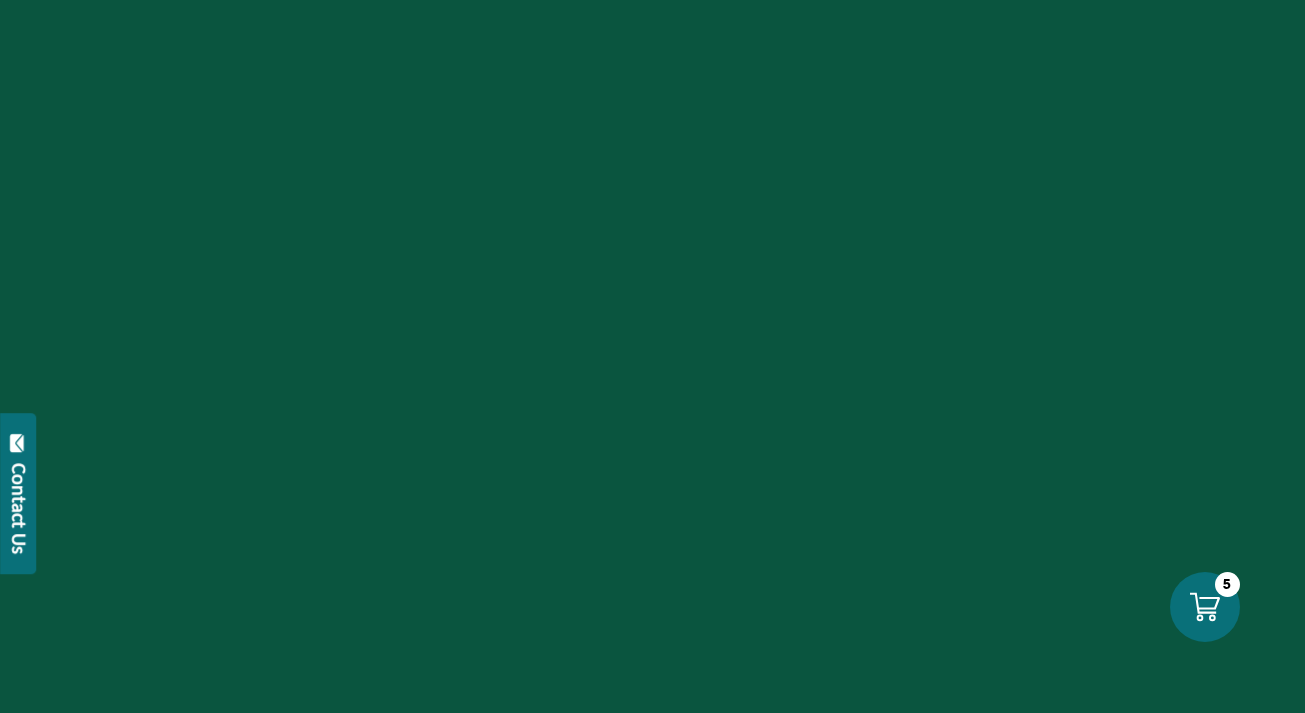 scroll, scrollTop: 0, scrollLeft: 0, axis: both 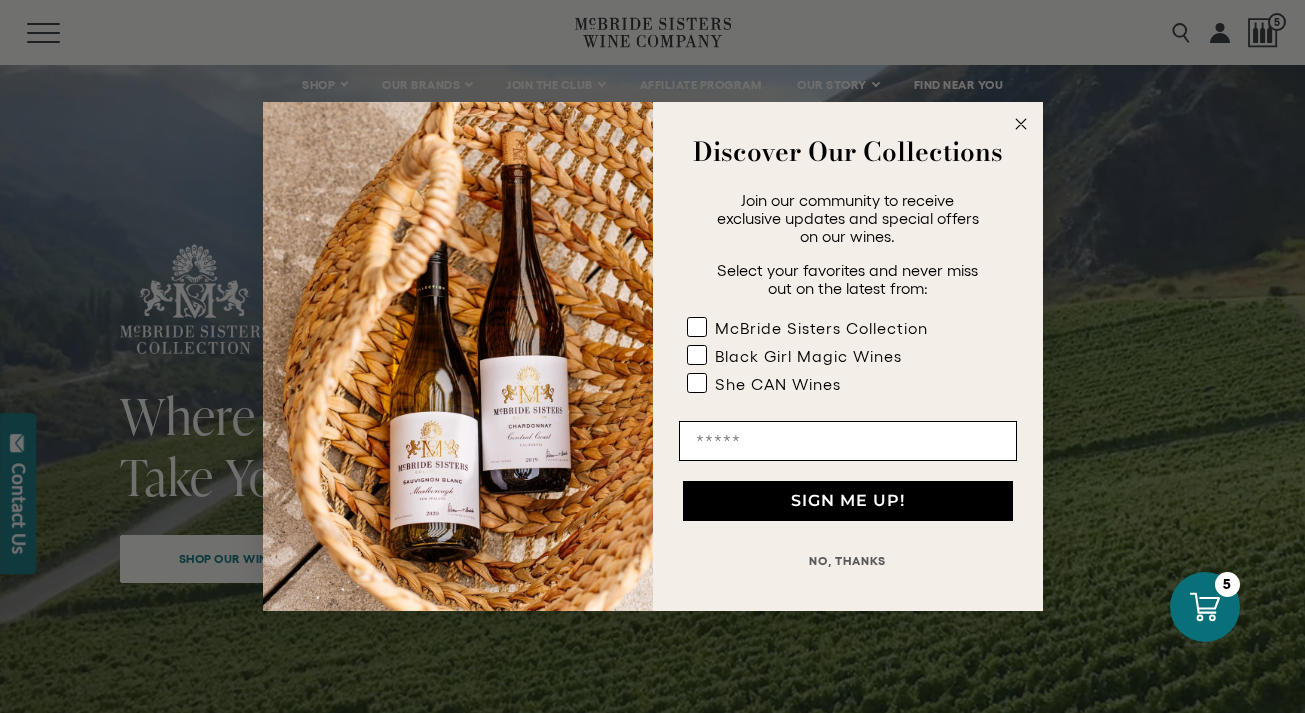 select on "****" 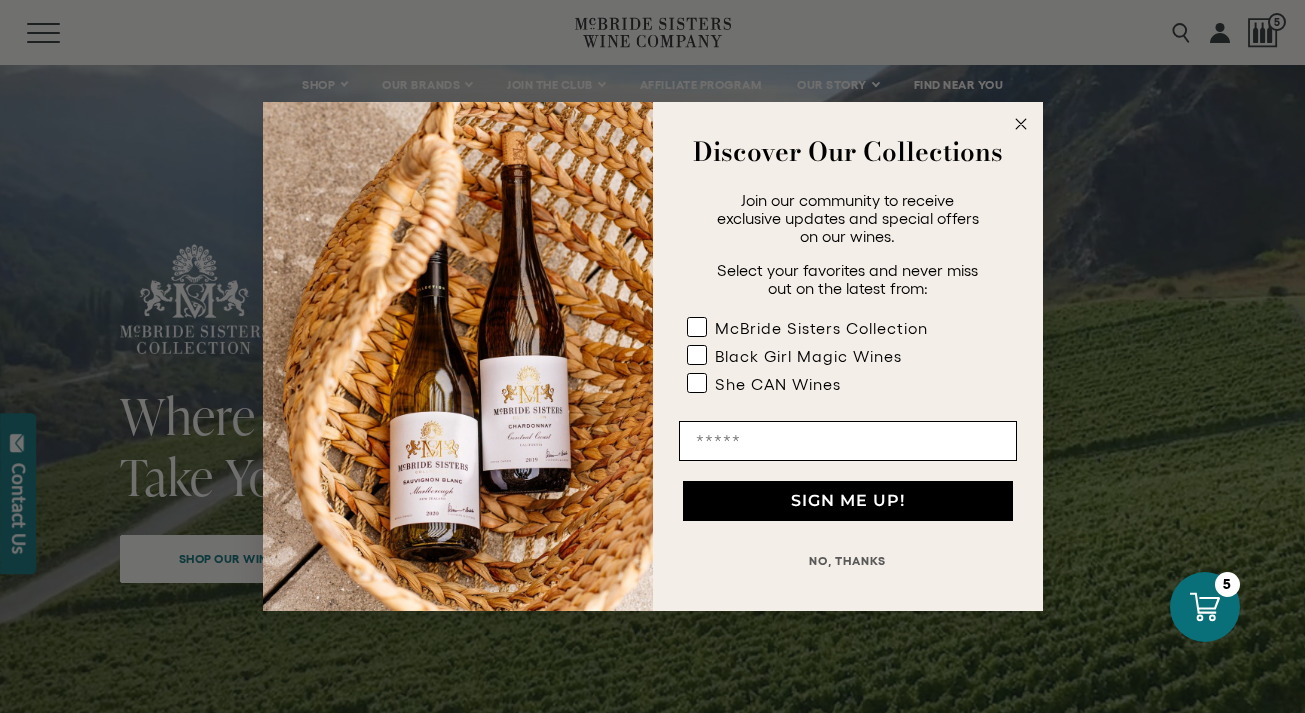 click on "Close dialog" 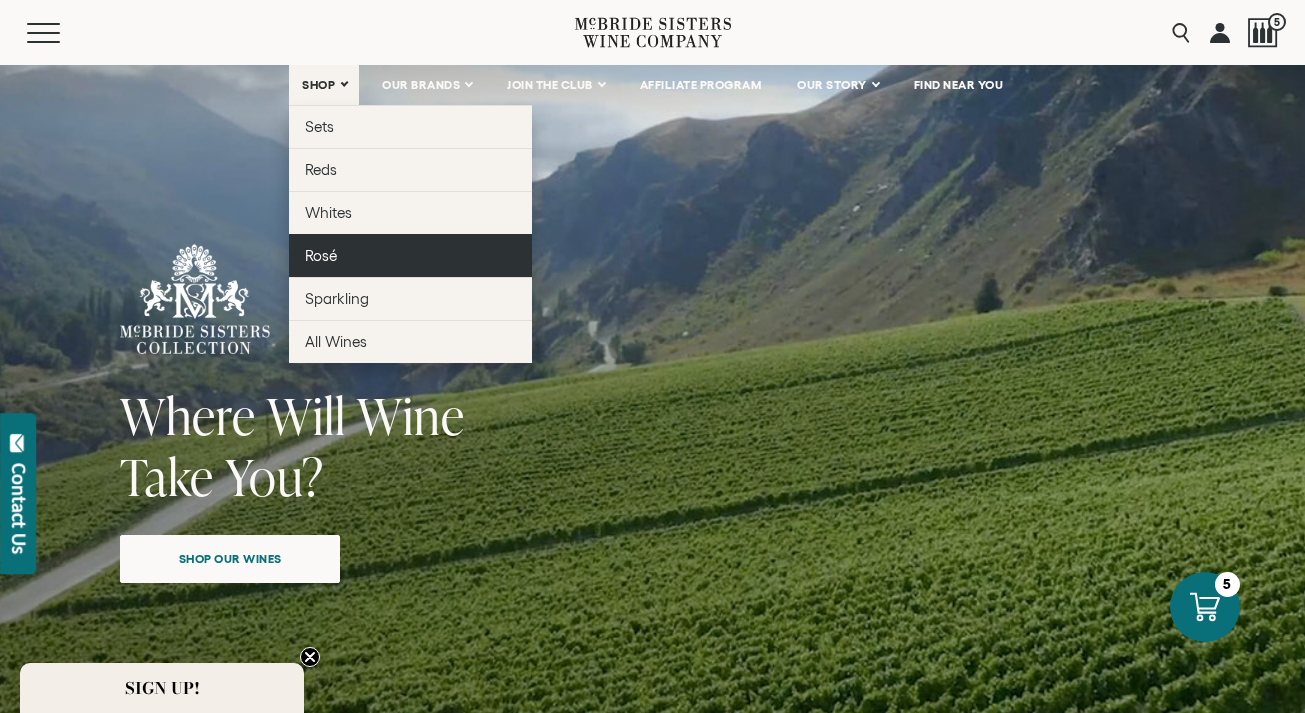 click on "Rosé" at bounding box center (321, 255) 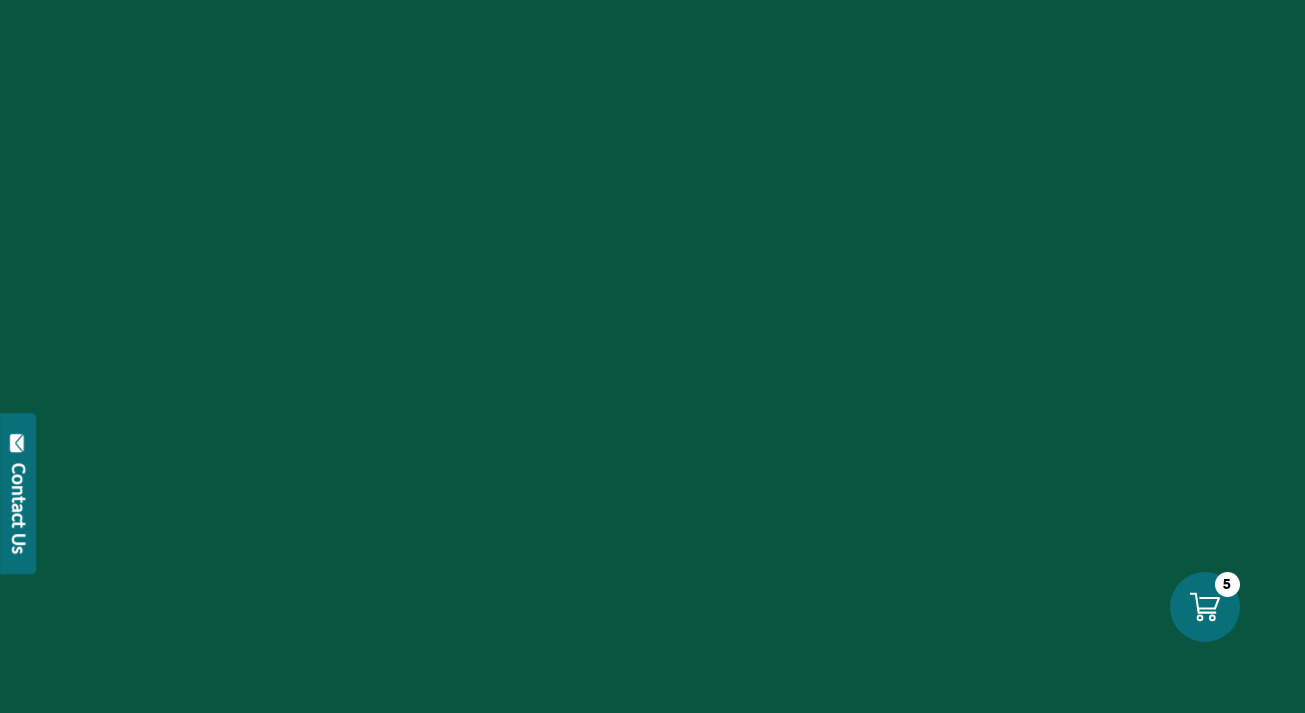 scroll, scrollTop: 0, scrollLeft: 0, axis: both 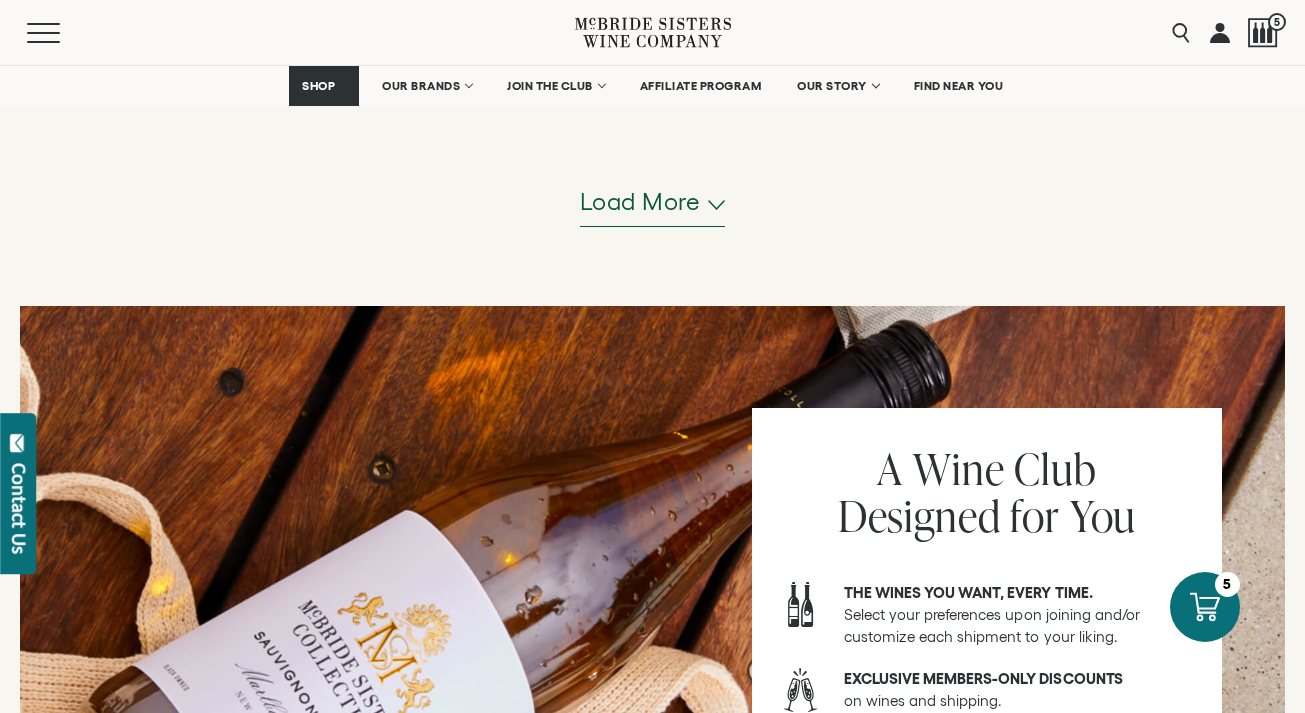 click on "Load more" at bounding box center [640, 202] 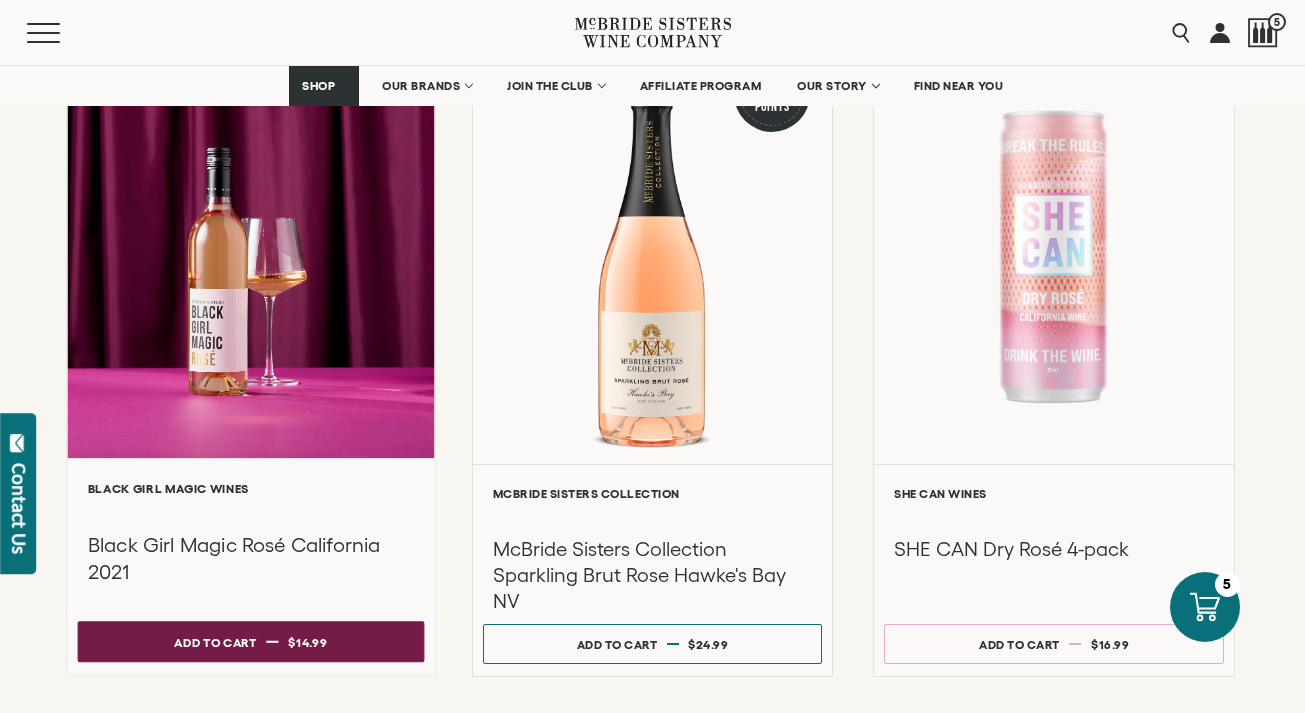 scroll, scrollTop: 319, scrollLeft: 0, axis: vertical 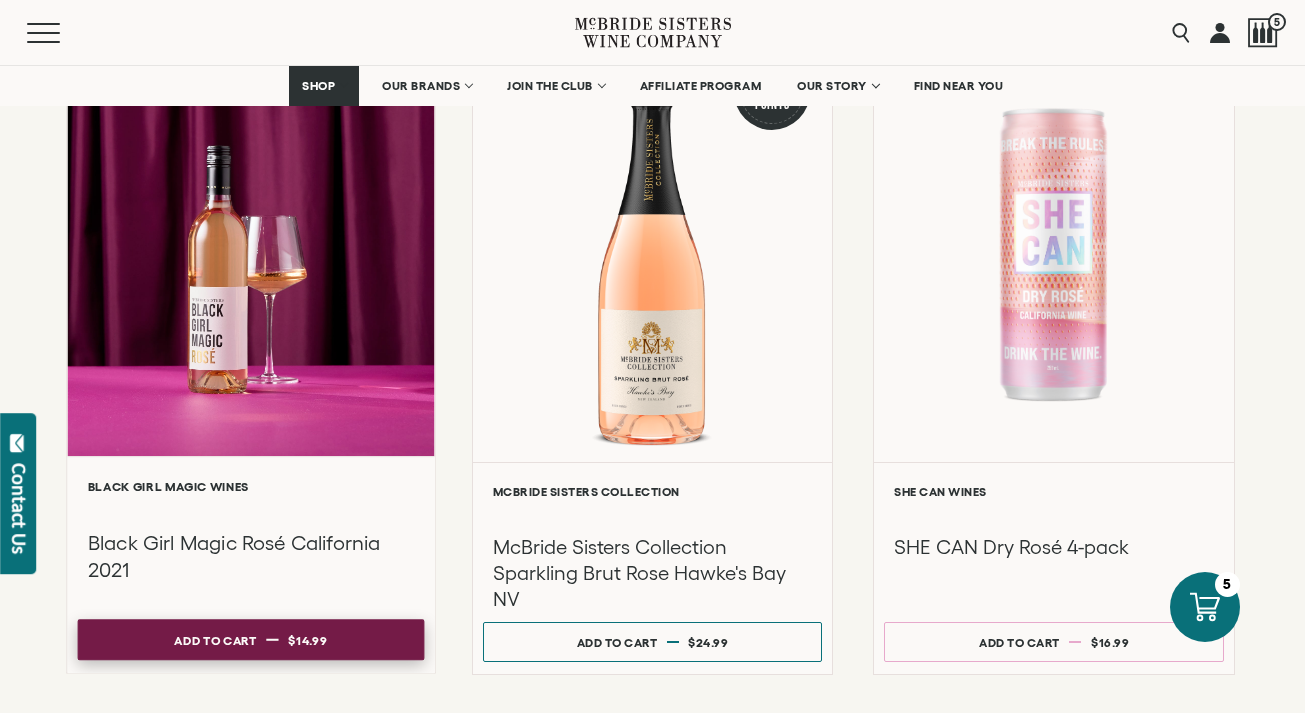 click on "Add to cart" at bounding box center (215, 640) 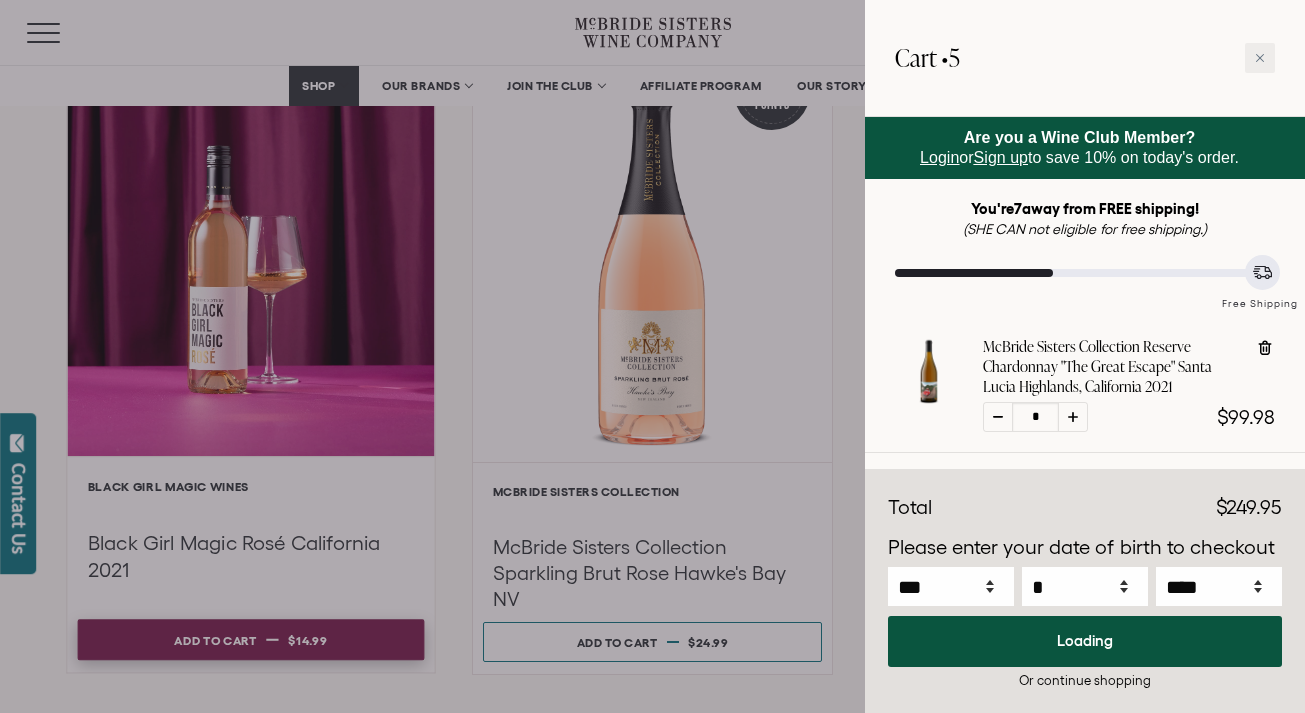 select on "****" 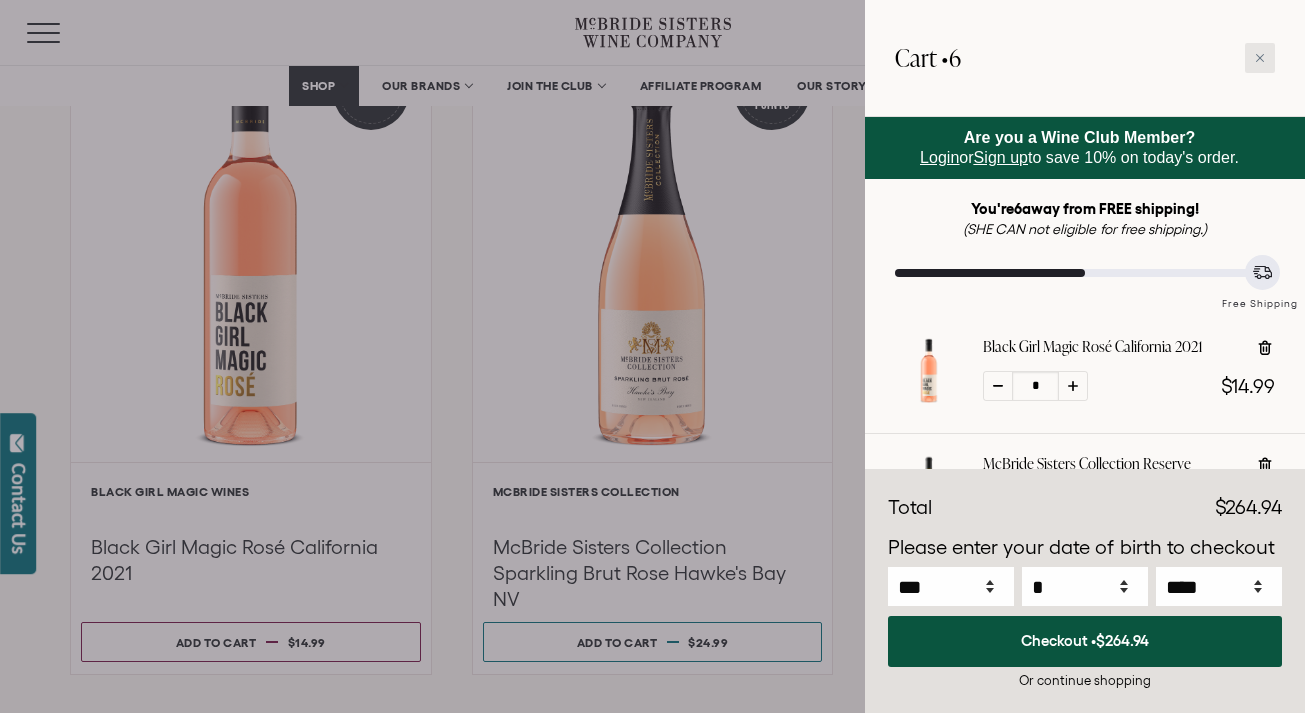 click 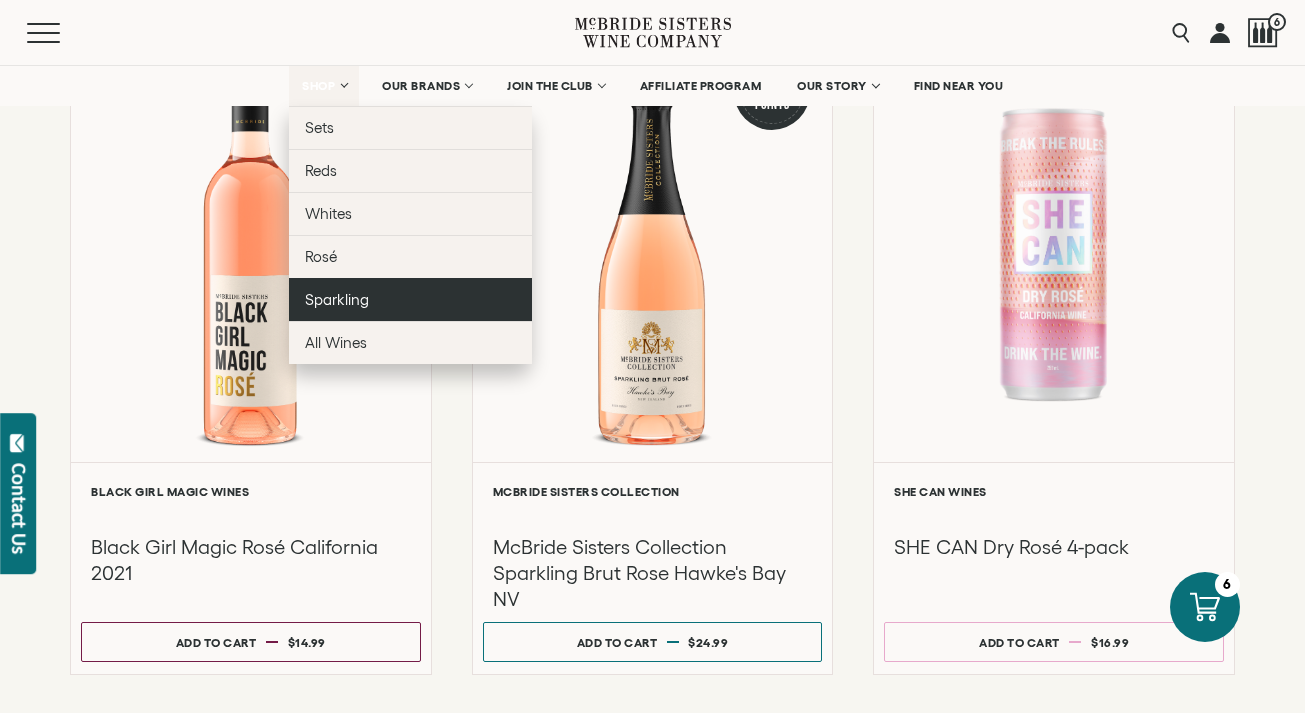 click on "Sparkling" at bounding box center [337, 299] 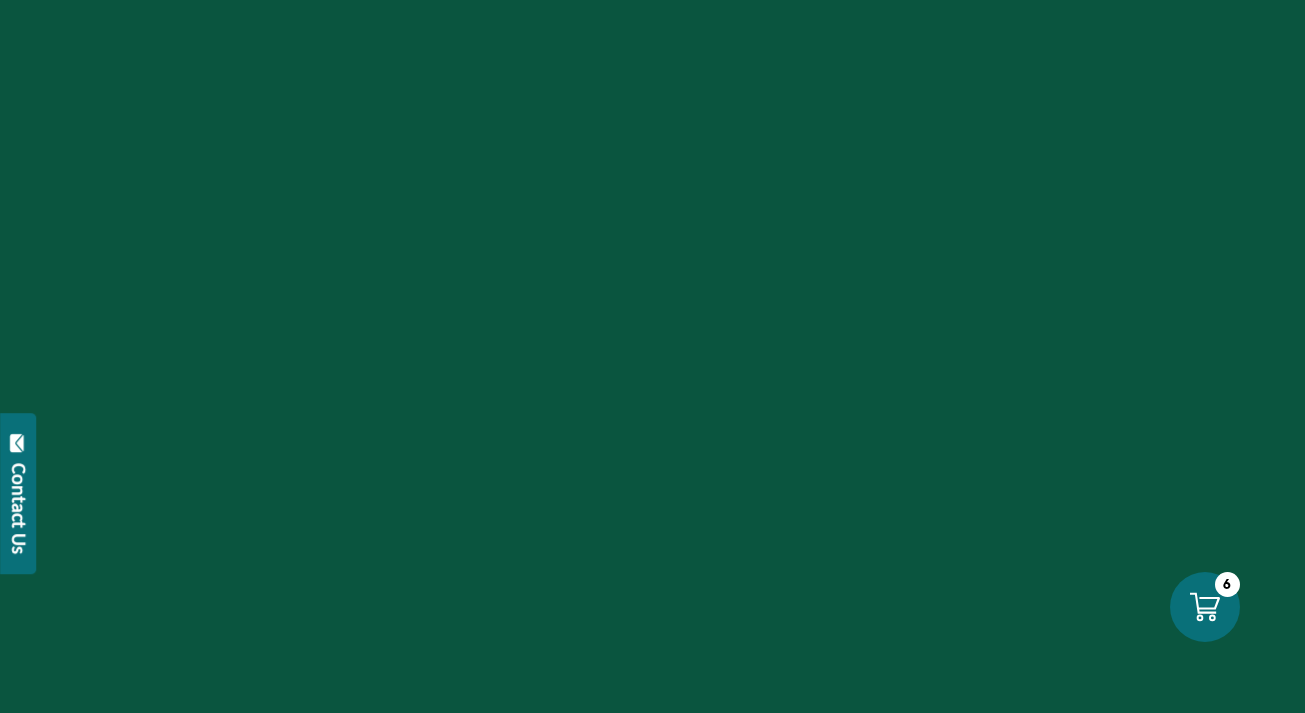 scroll, scrollTop: 0, scrollLeft: 0, axis: both 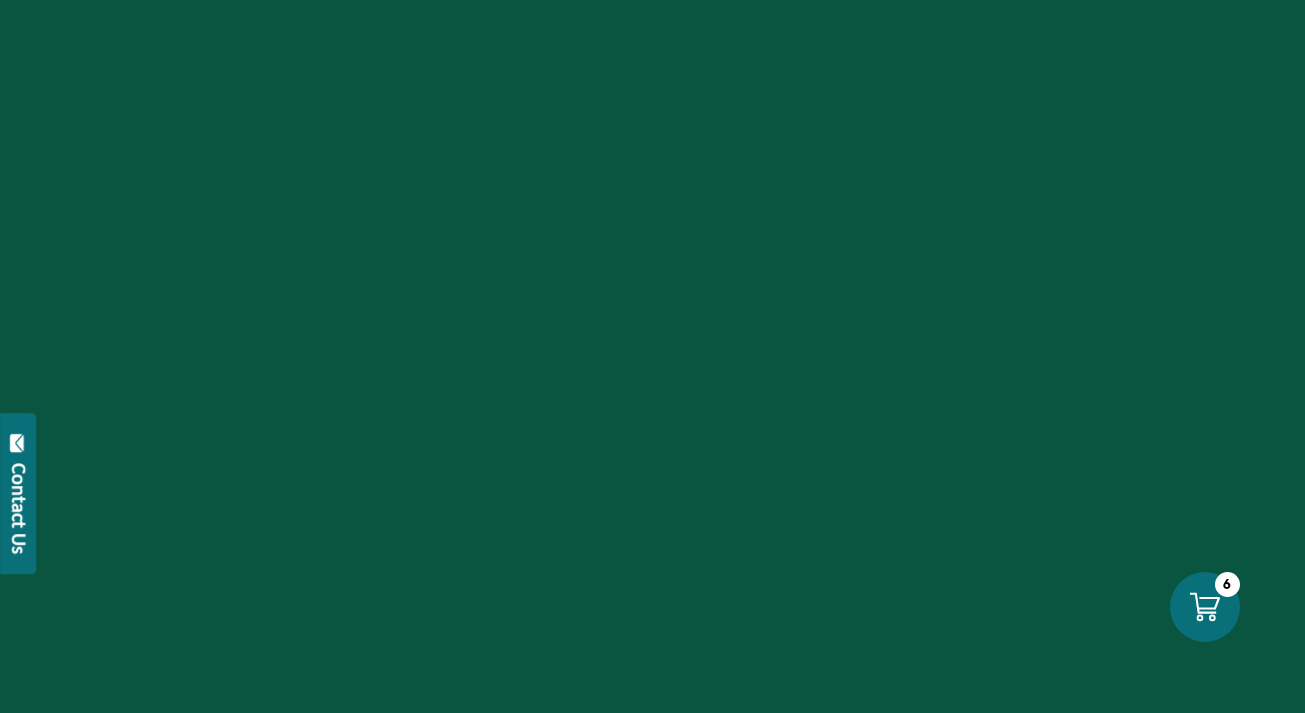 select on "****" 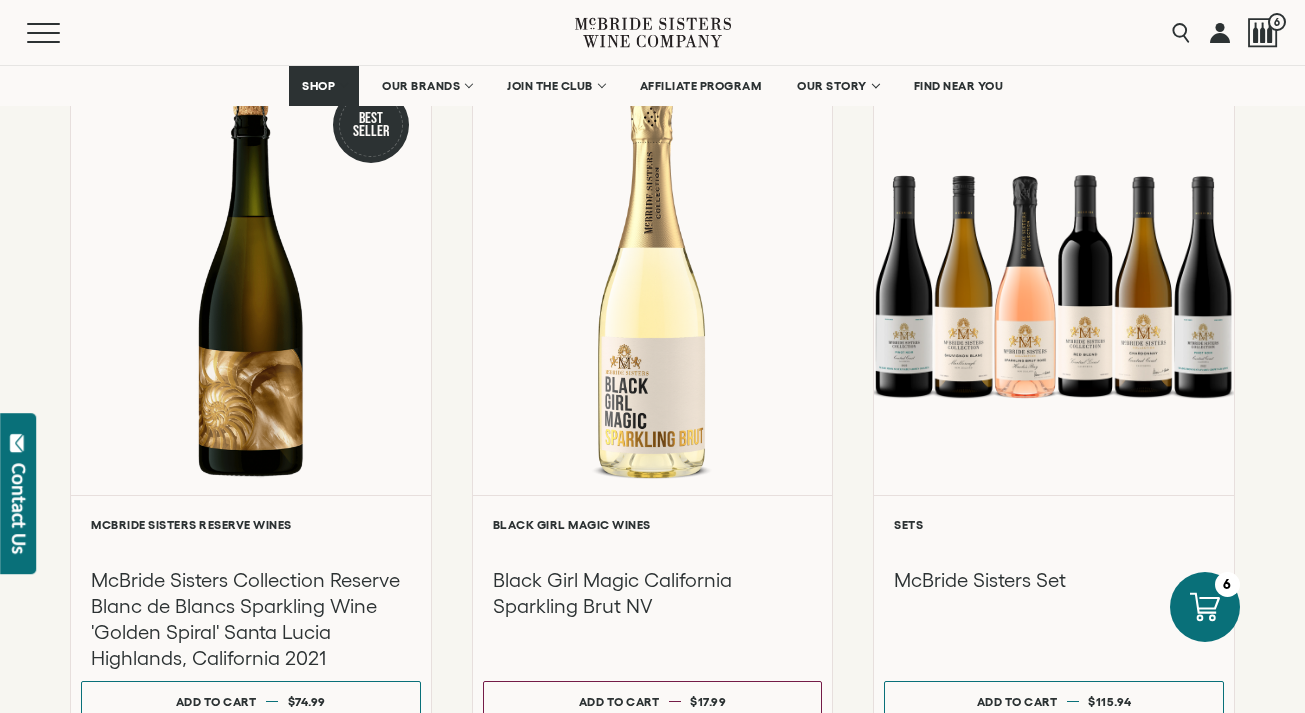scroll, scrollTop: 414, scrollLeft: 0, axis: vertical 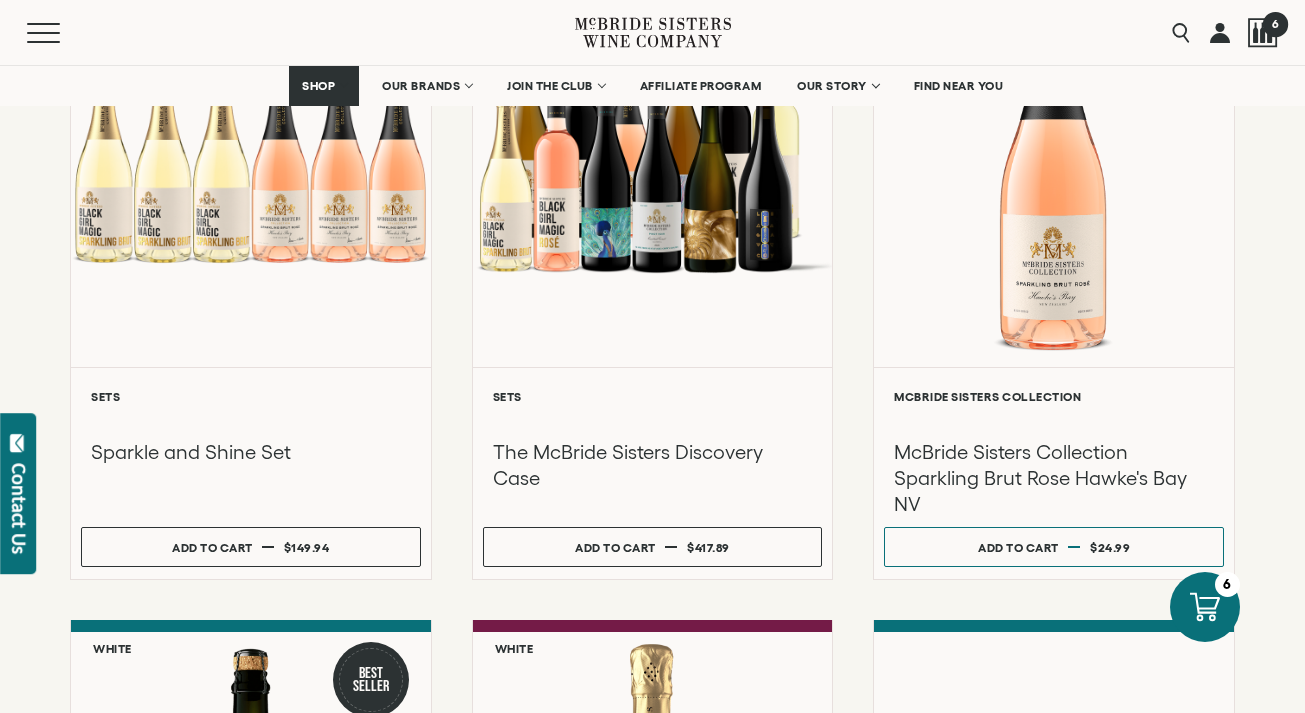 click on "6" at bounding box center (1263, 32) 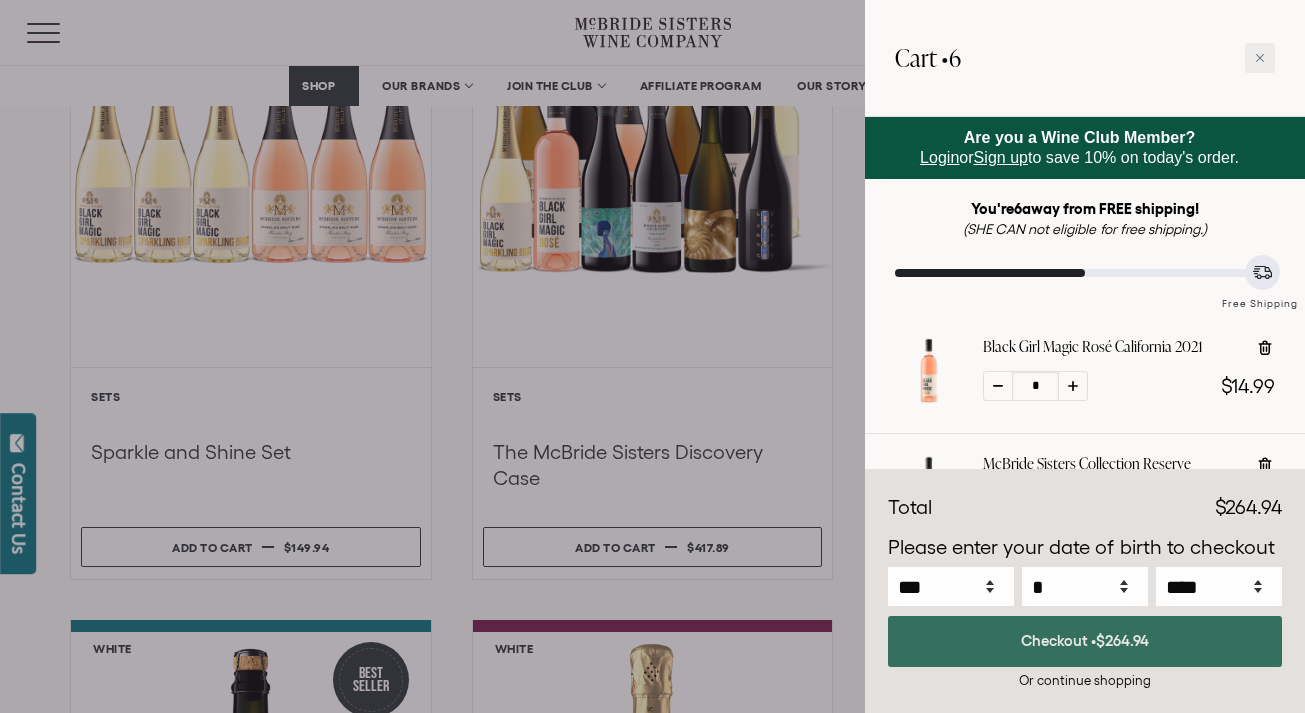 click on "Checkout •  $264.94" at bounding box center (1085, 641) 